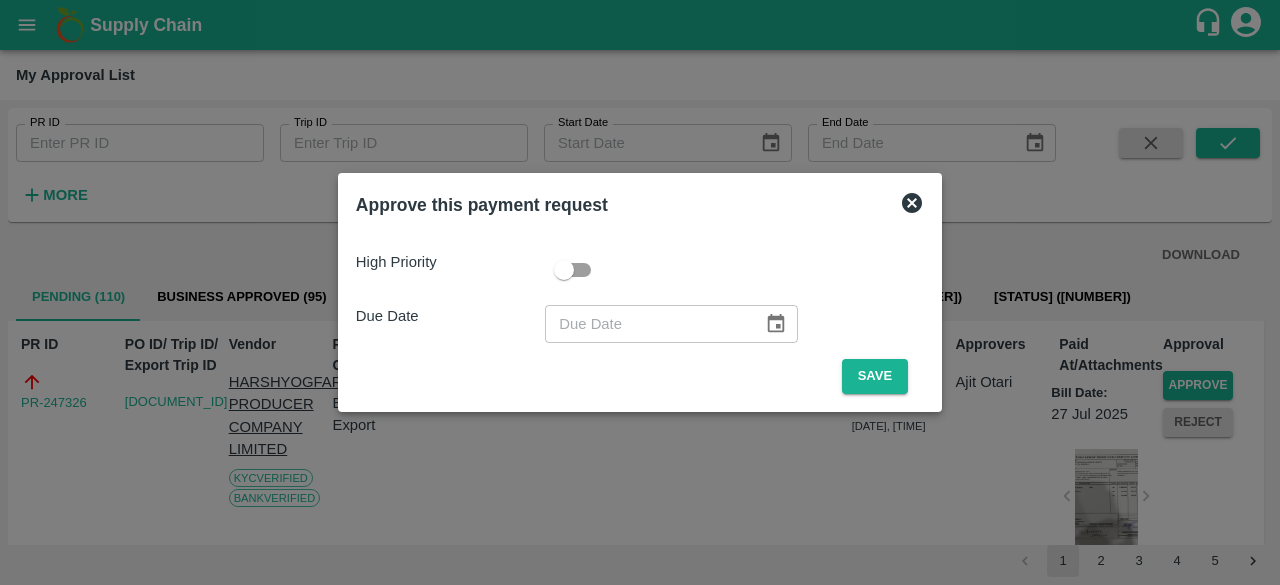 scroll, scrollTop: 0, scrollLeft: 0, axis: both 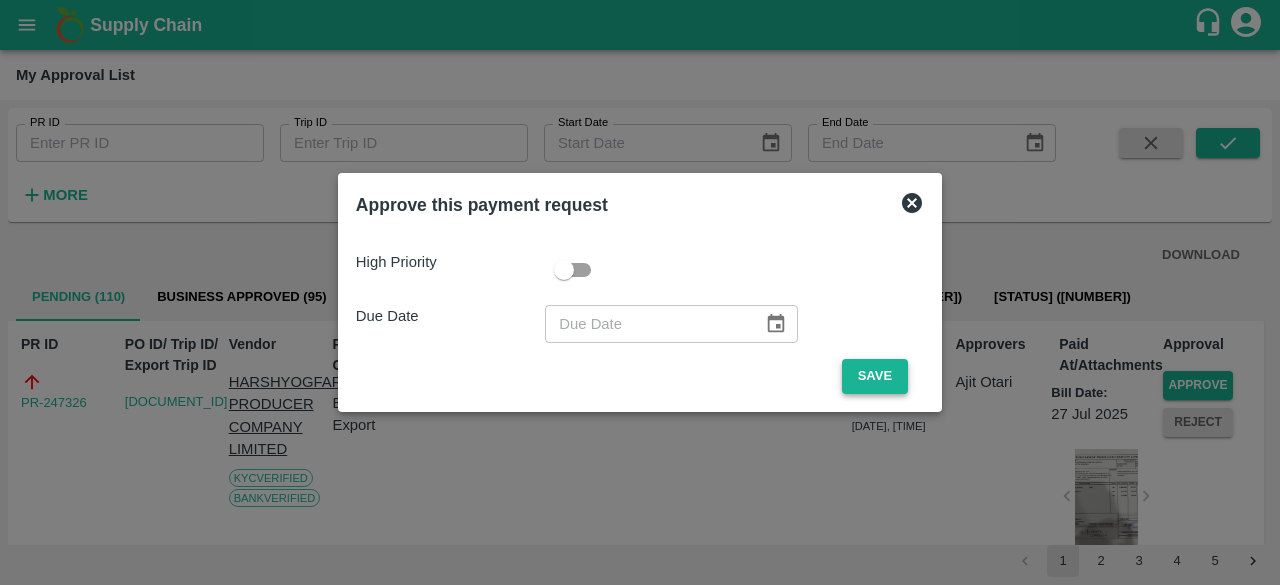 click on "Save" at bounding box center [875, 376] 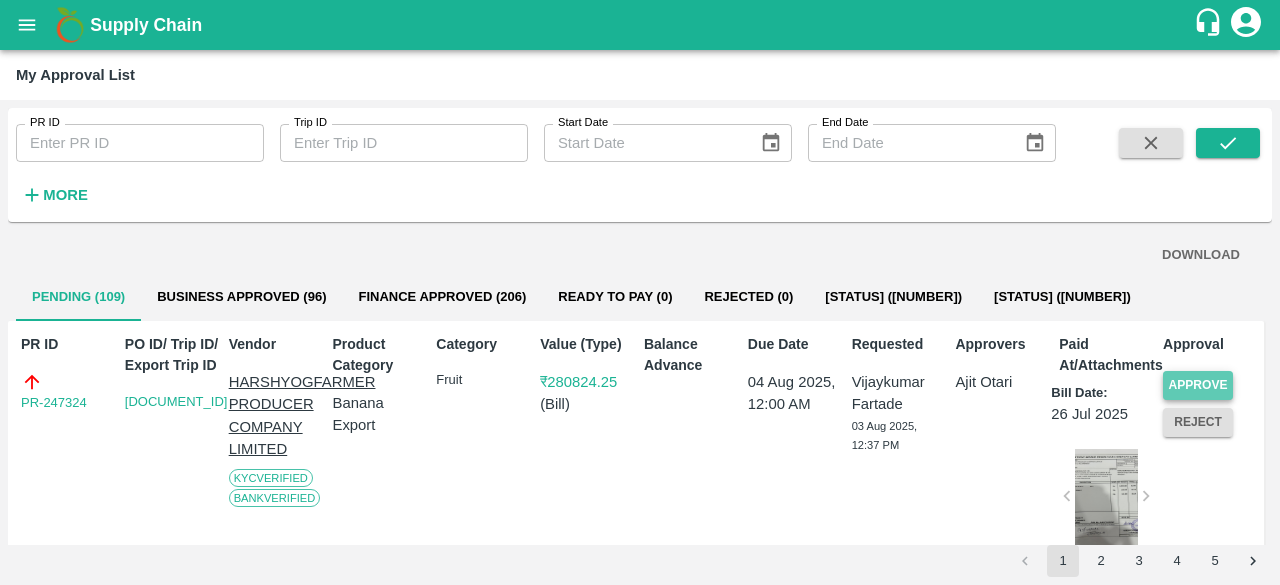 click on "Approve" at bounding box center [1198, 385] 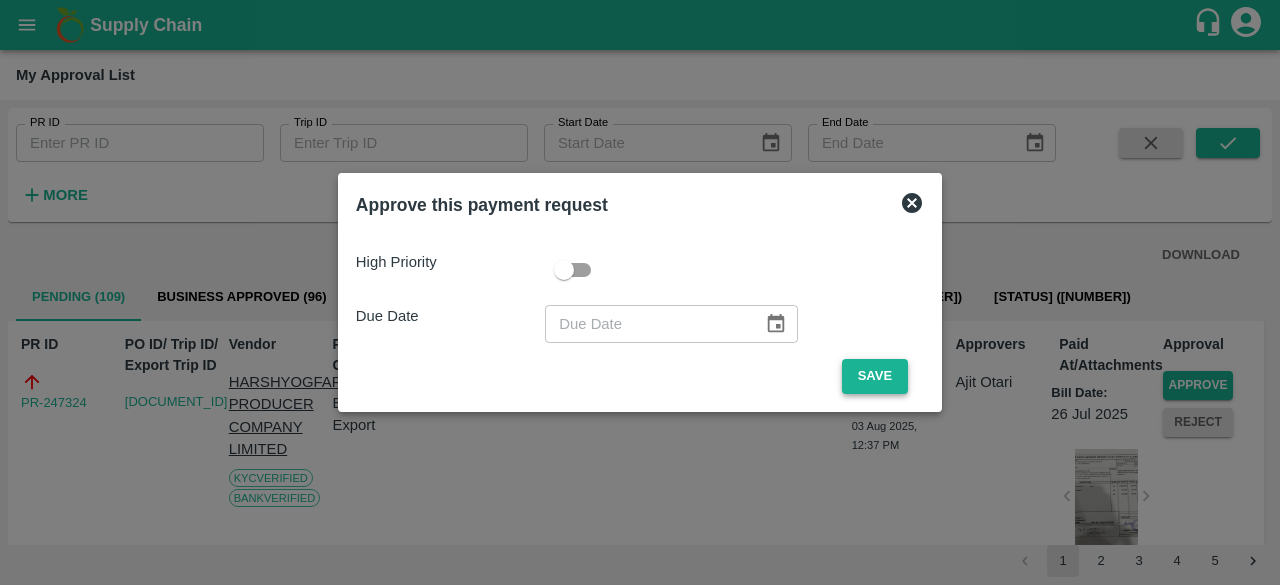 click on "Save" at bounding box center [875, 376] 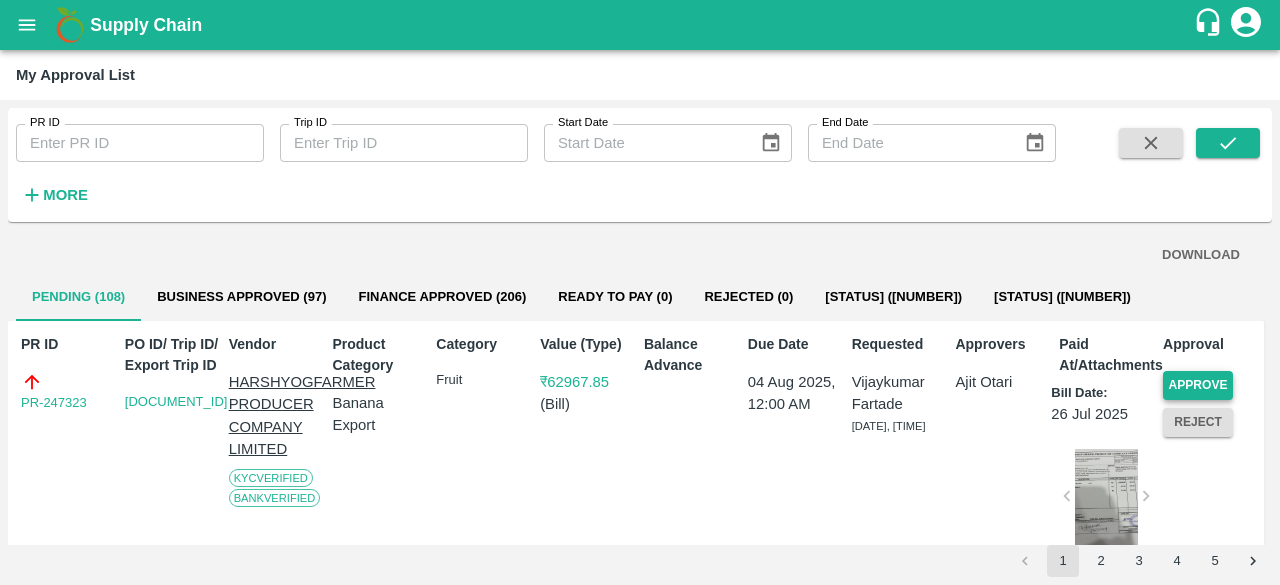 click on "Approve" at bounding box center [1198, 385] 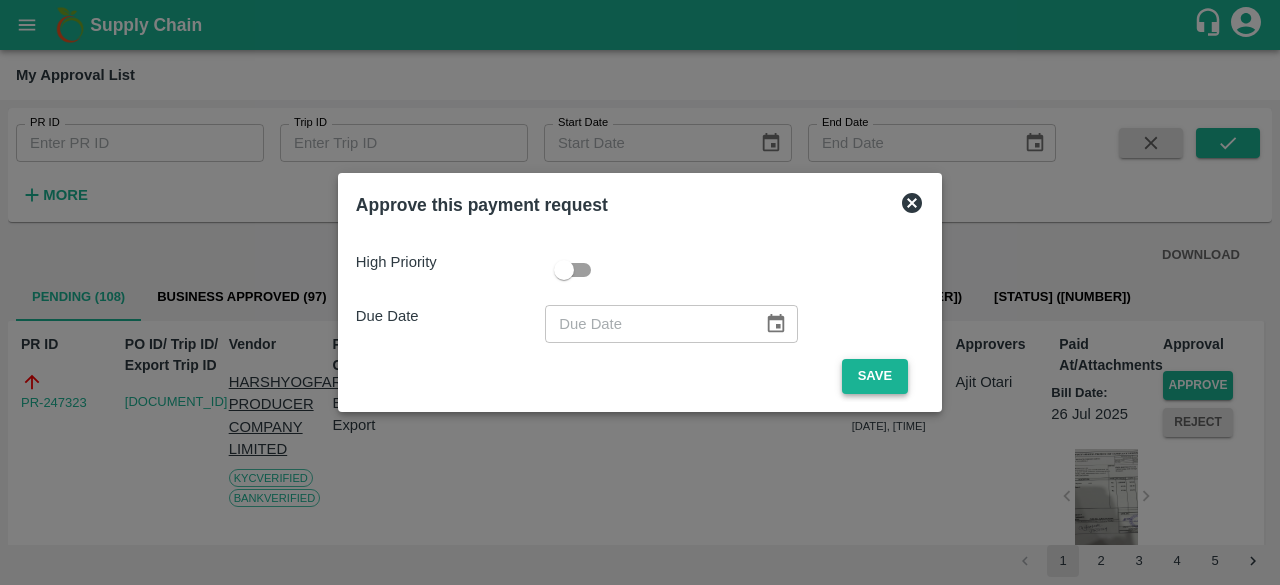 click on "Save" at bounding box center [875, 376] 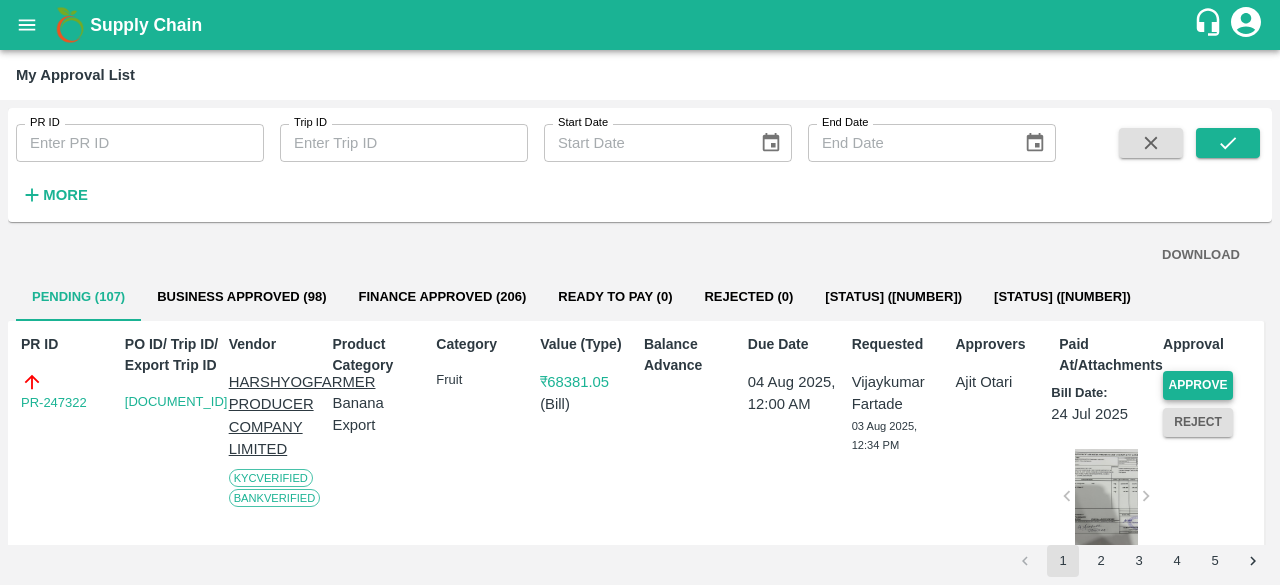 click on "Approve" at bounding box center (1198, 385) 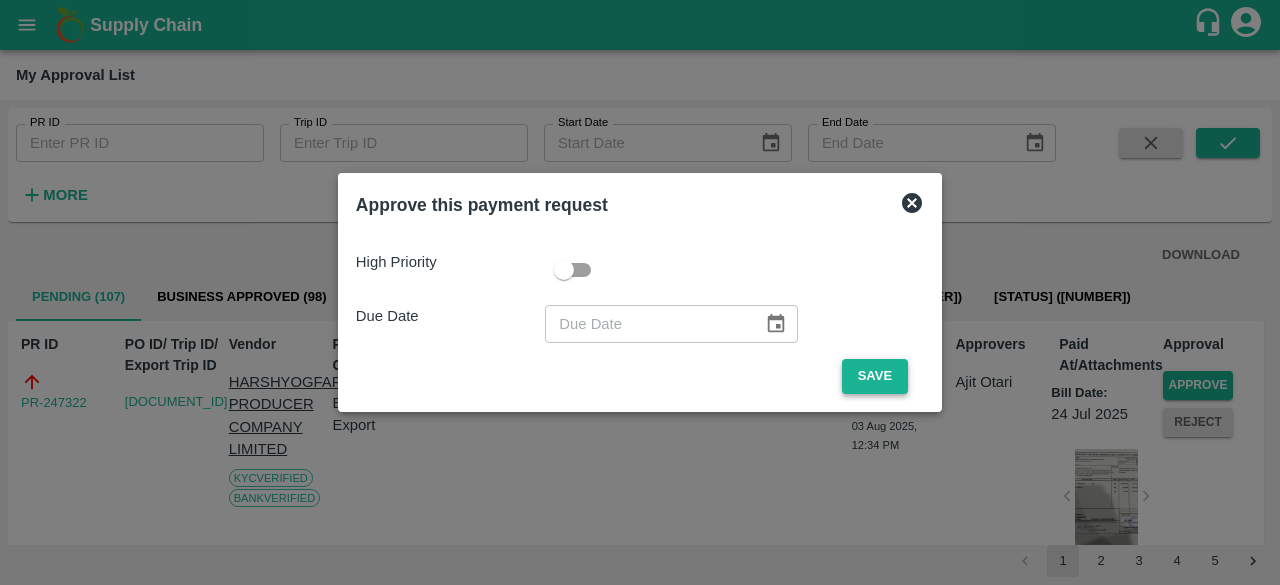 click on "Save" at bounding box center (875, 376) 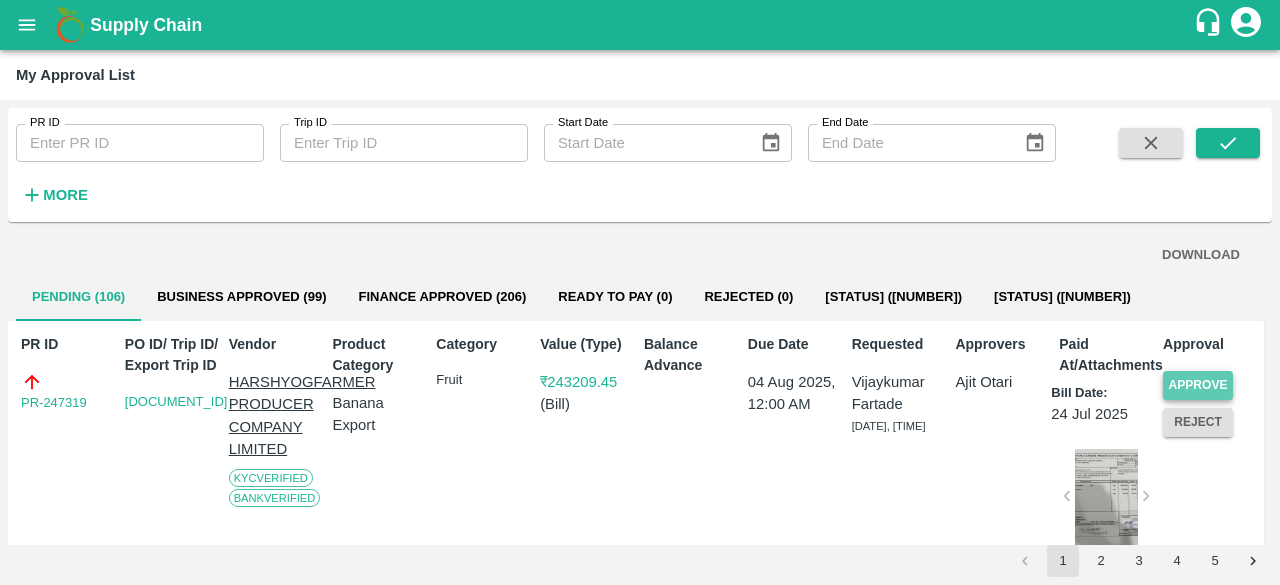 click on "Approve" at bounding box center [1198, 385] 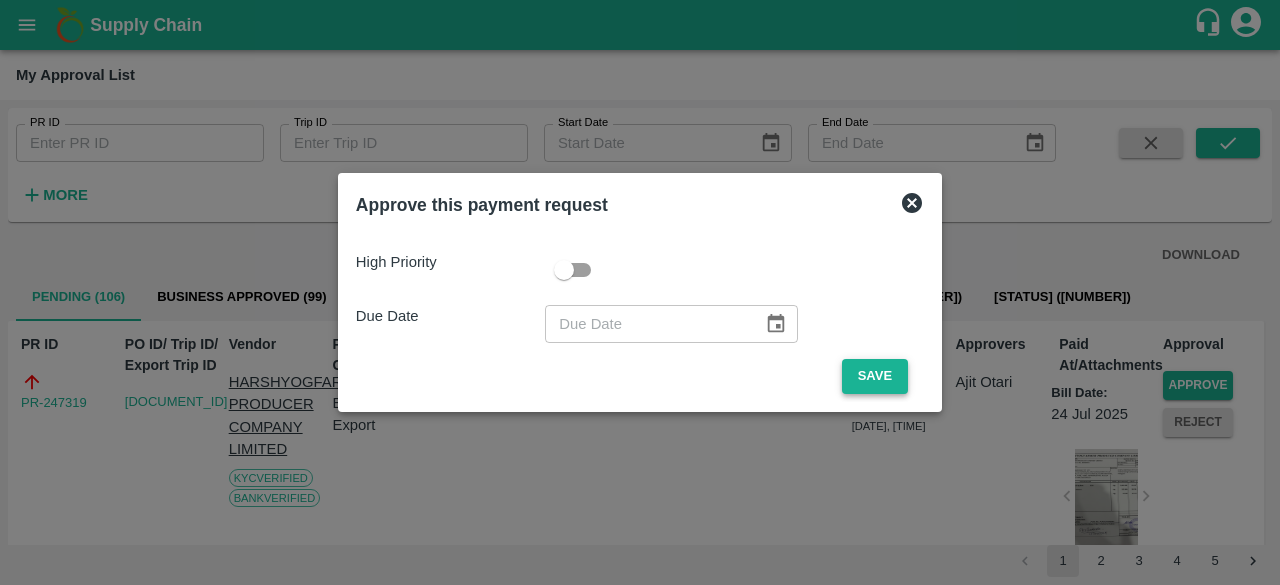 click on "Save" at bounding box center [875, 376] 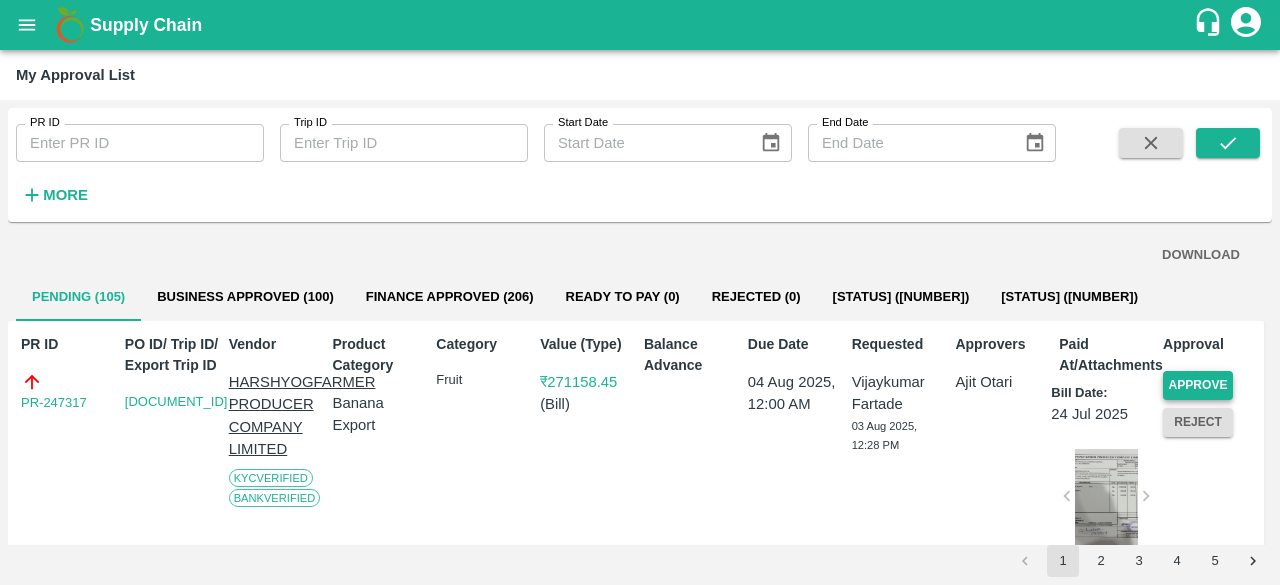 click on "Approve" at bounding box center (1198, 385) 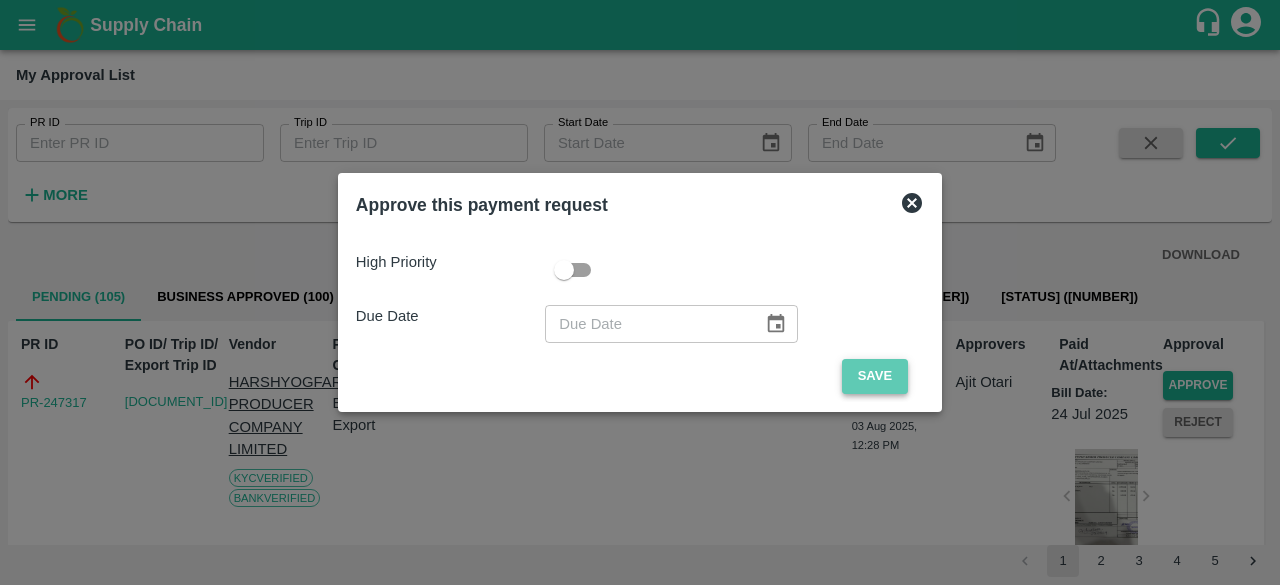click on "Save" at bounding box center [875, 376] 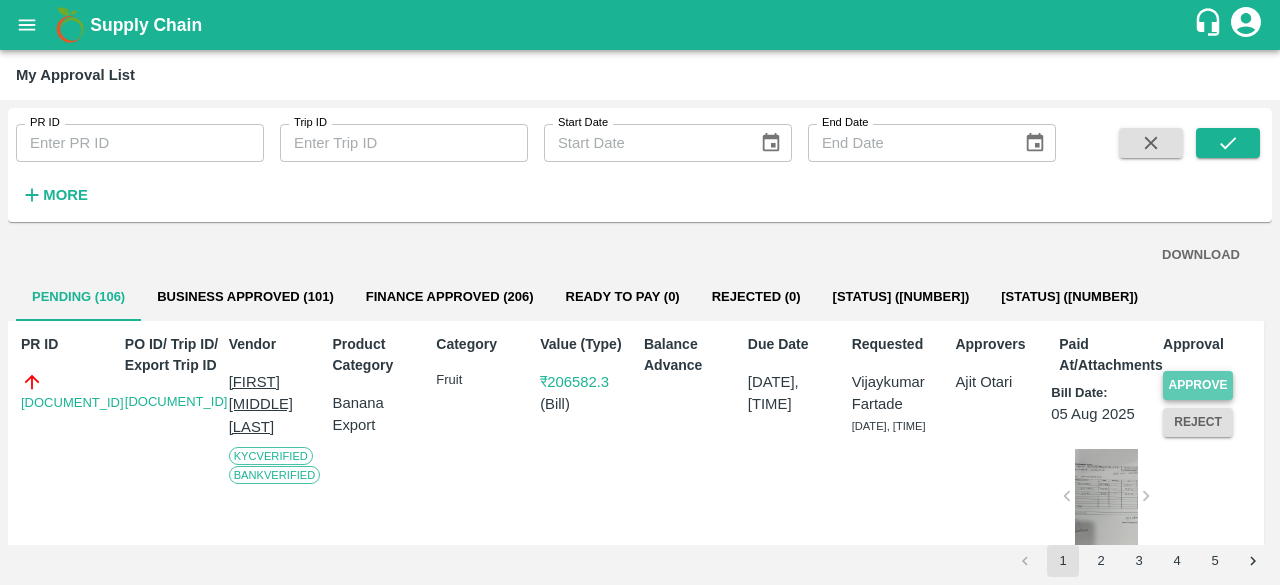 click on "Approve" at bounding box center [1198, 385] 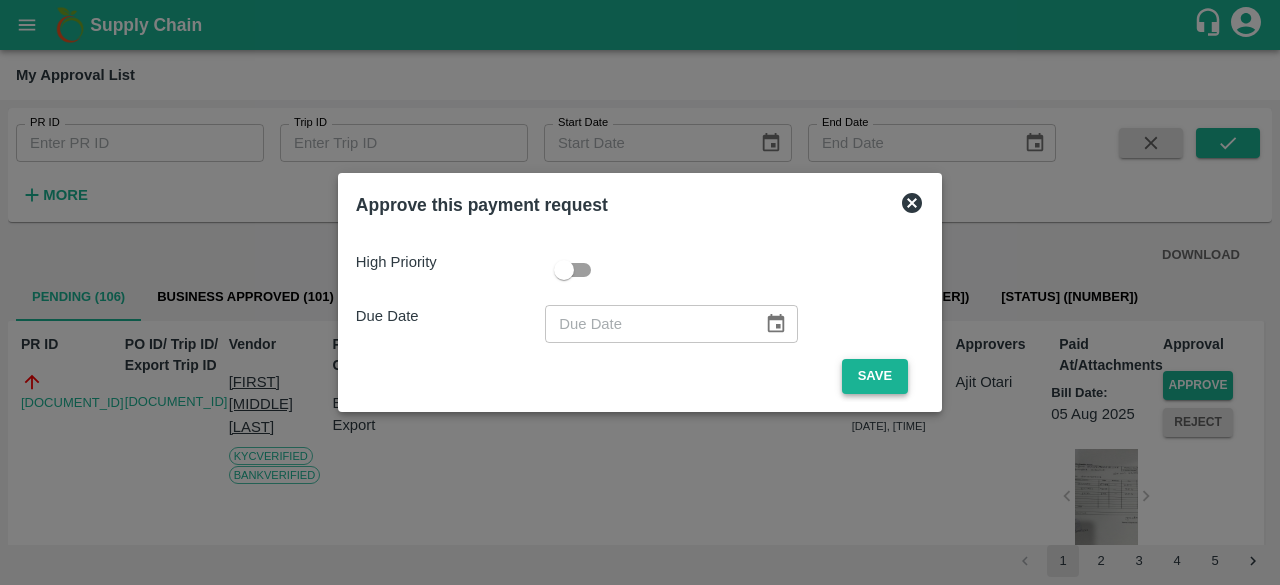 click on "Save" at bounding box center [875, 376] 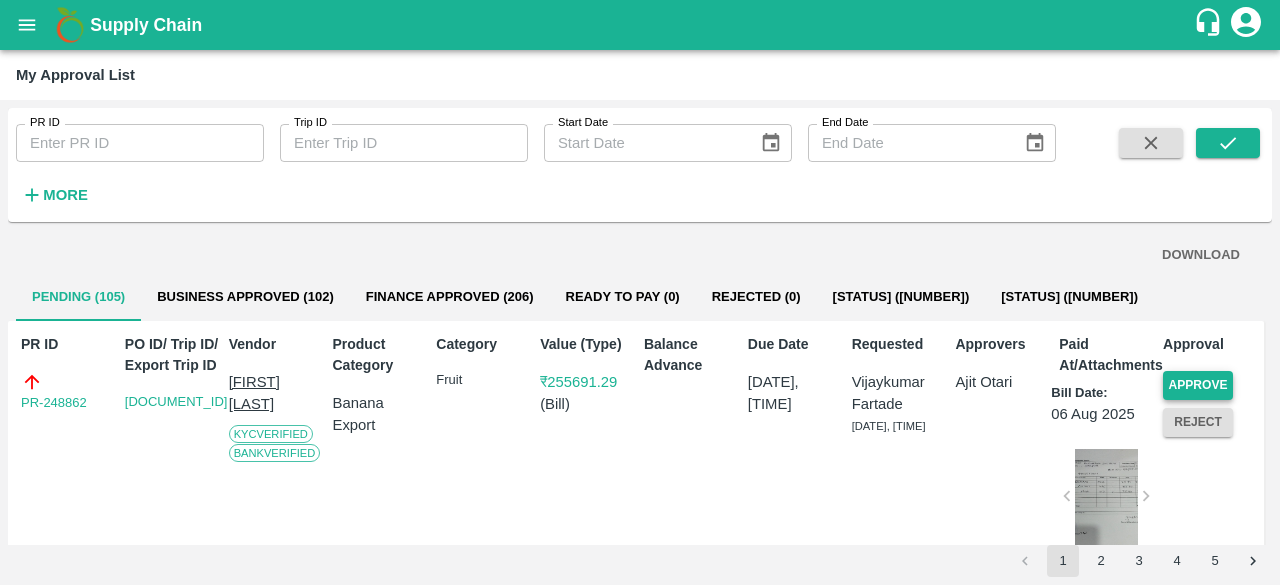 click on "Approve" at bounding box center [1198, 385] 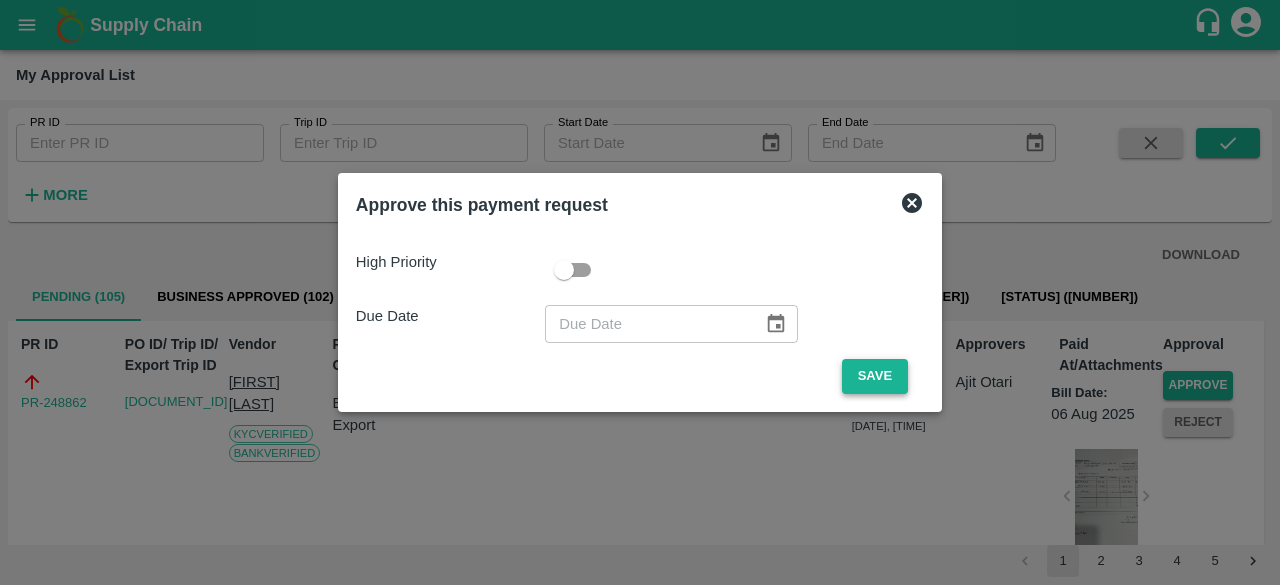 click on "Save" at bounding box center [875, 376] 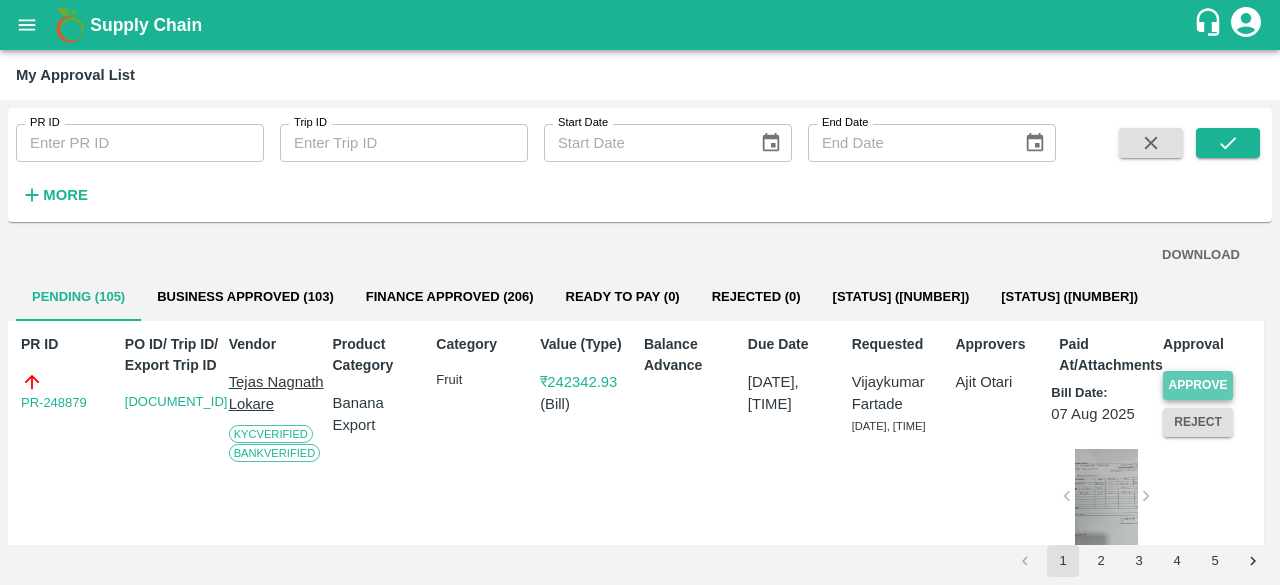 click on "Approve" at bounding box center [1198, 385] 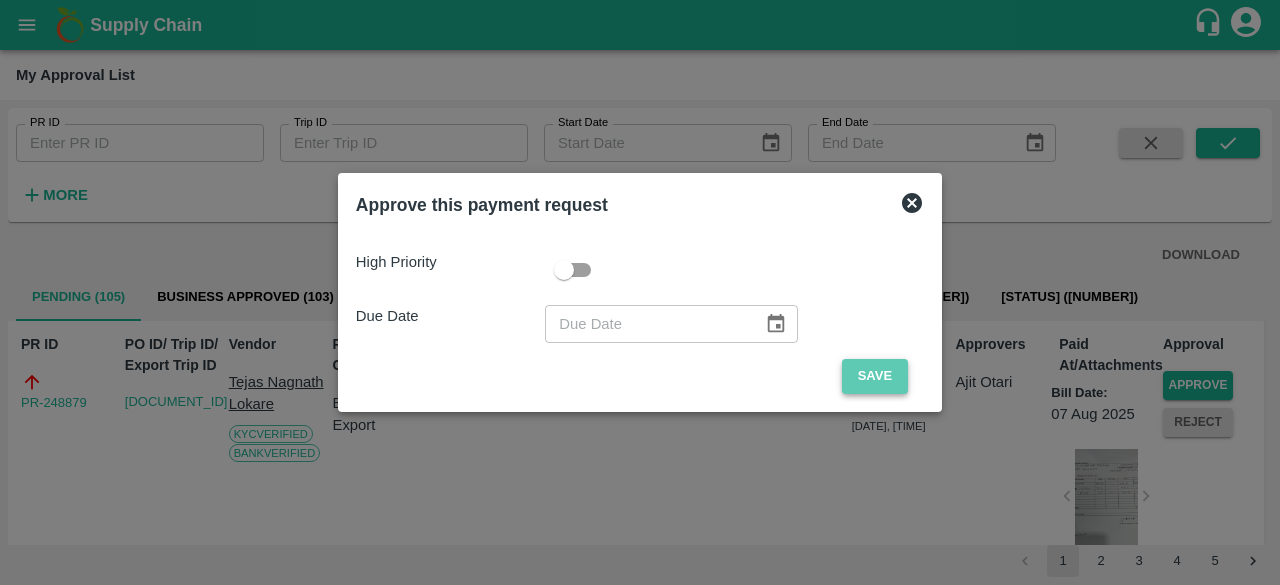 click on "Save" at bounding box center [875, 376] 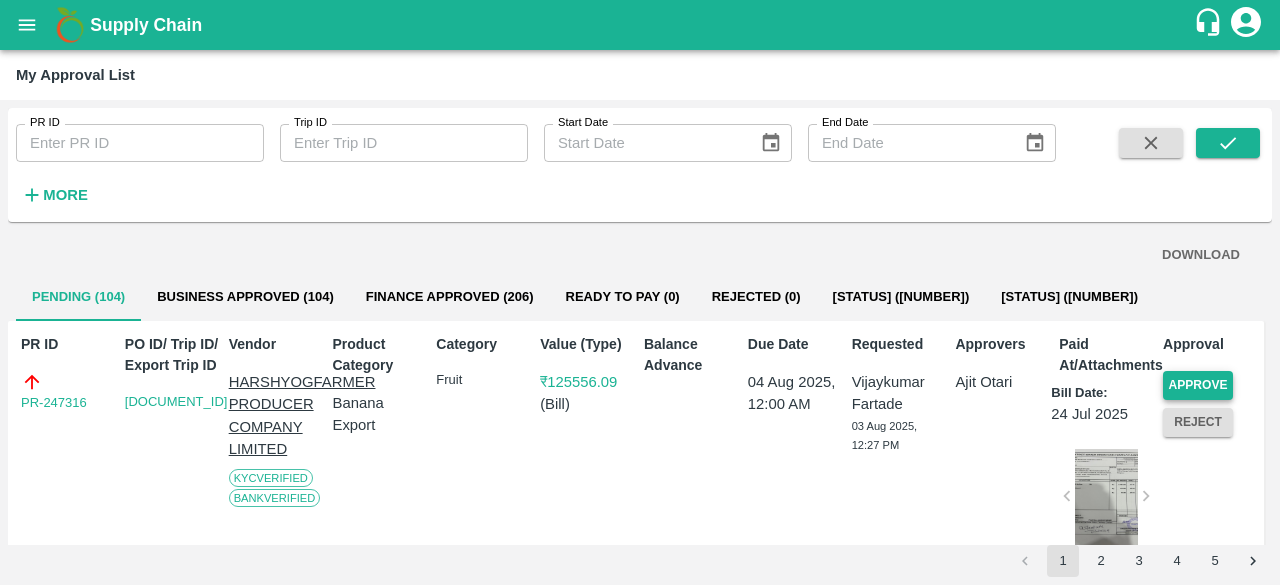 click on "Approve" at bounding box center (1198, 385) 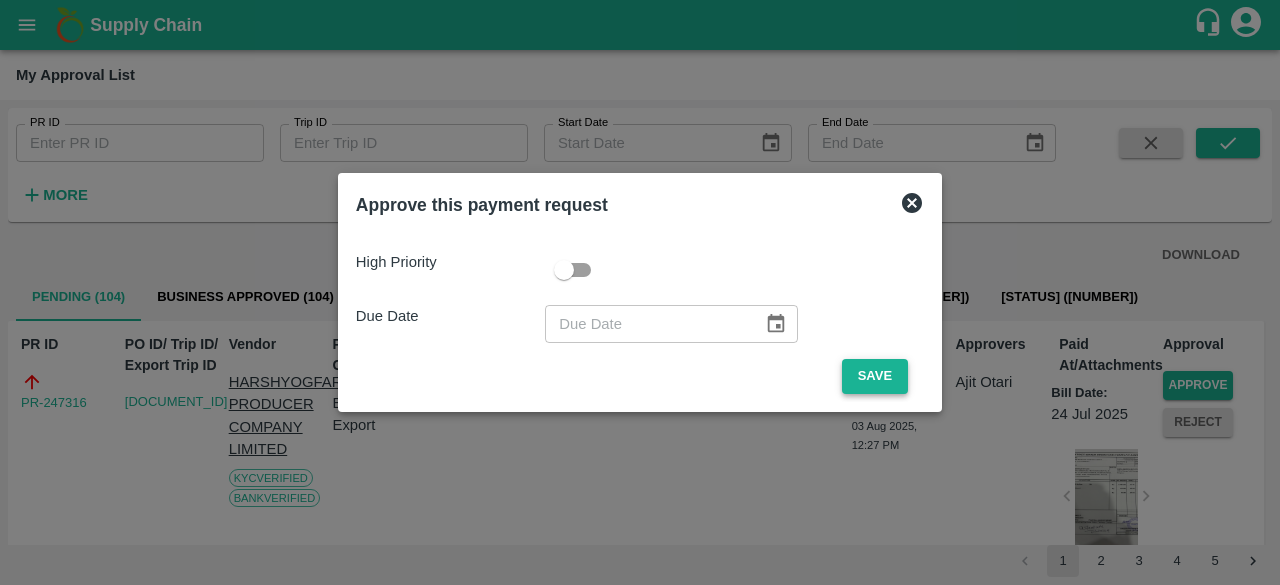 click on "Save" at bounding box center [875, 376] 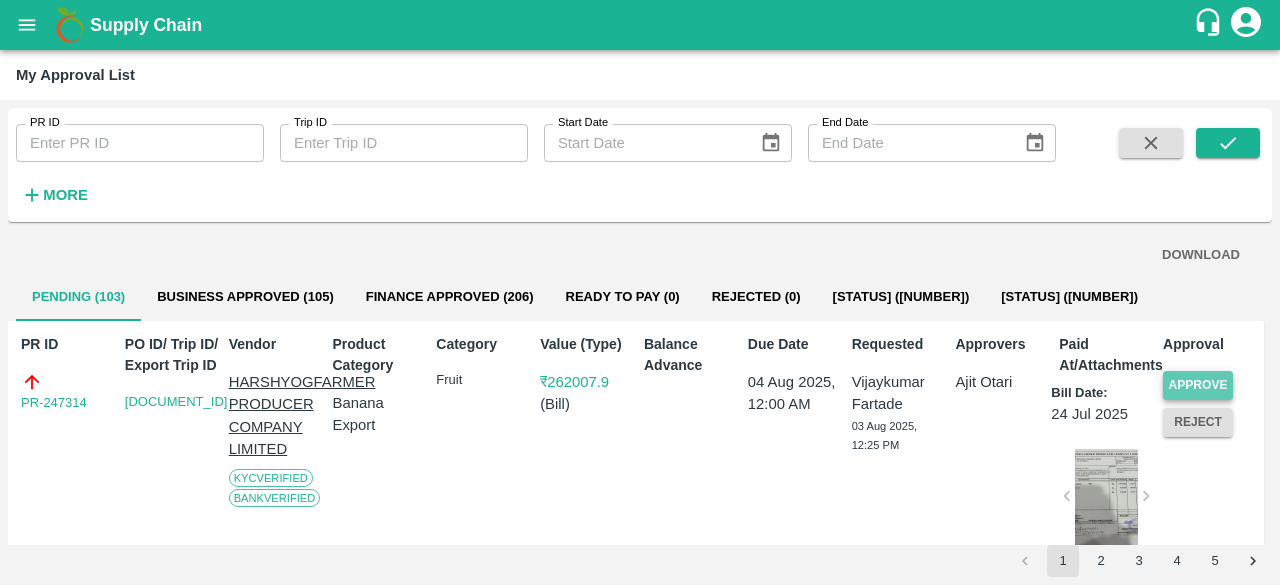 click on "Approve" at bounding box center (1198, 385) 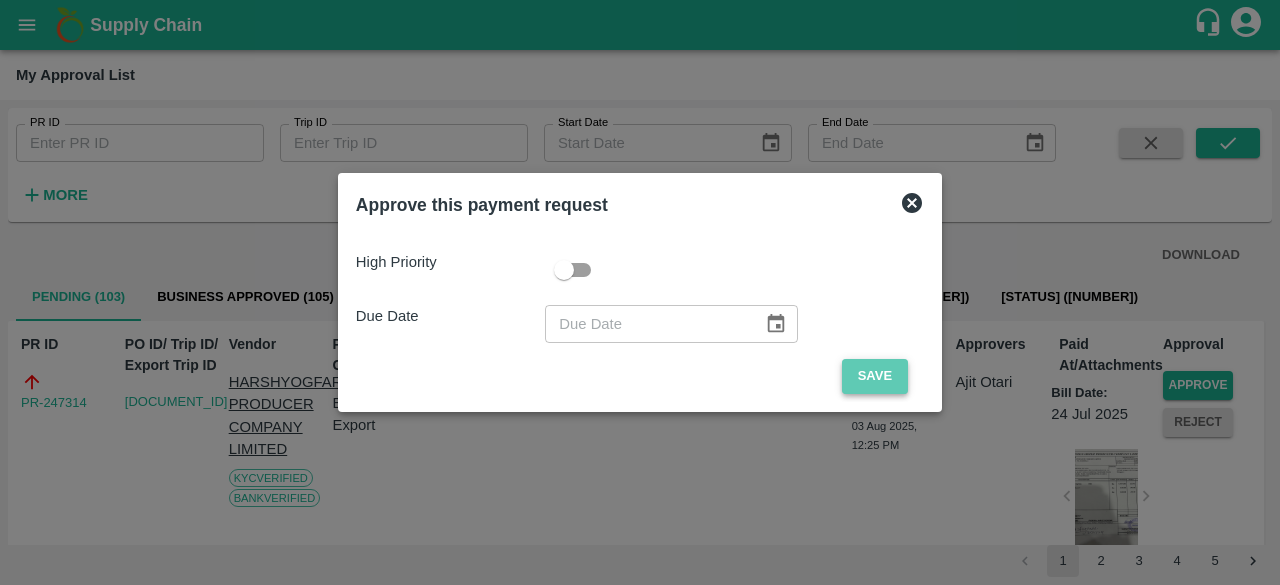 click on "Save" at bounding box center [875, 376] 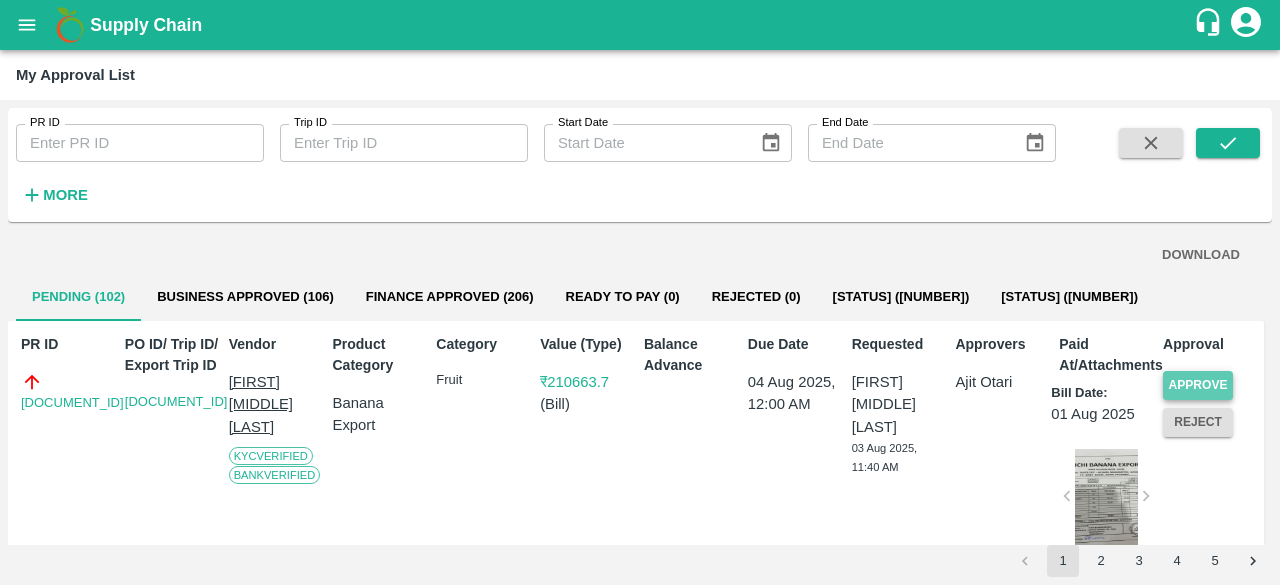 click on "Approve" at bounding box center [1198, 385] 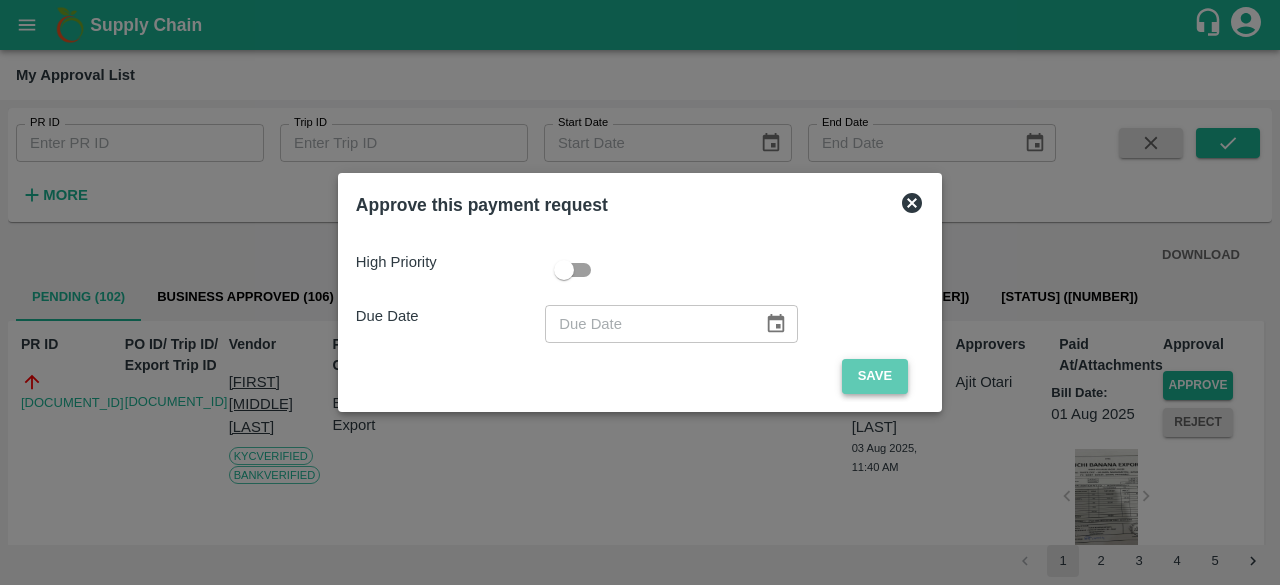 click on "Save" at bounding box center (875, 376) 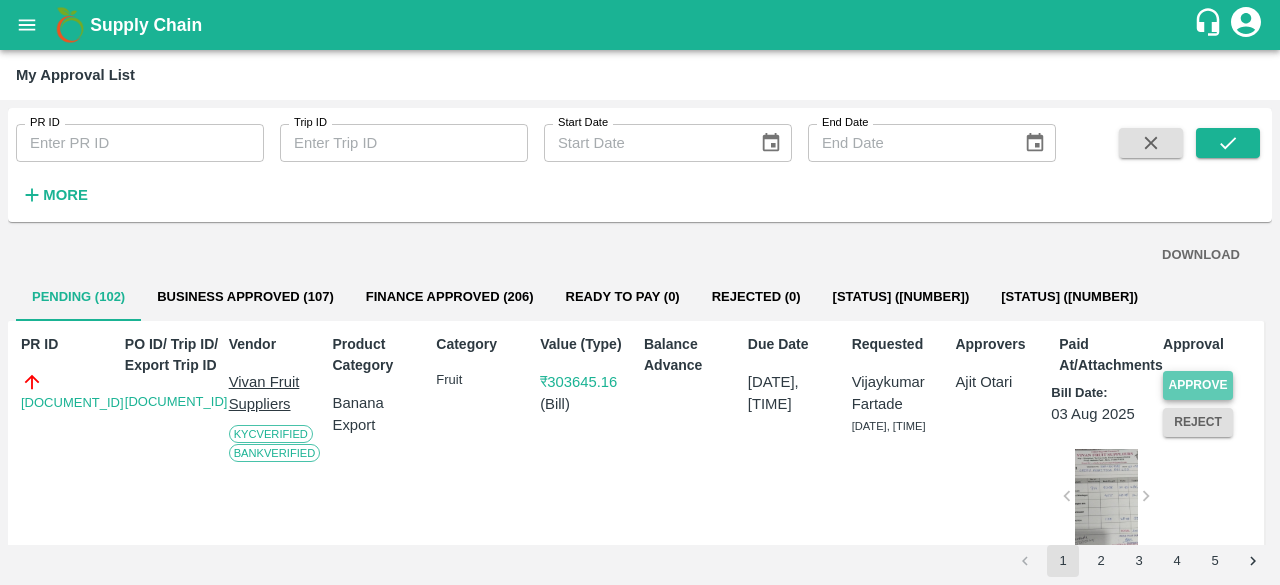 click on "Approve" at bounding box center (1198, 385) 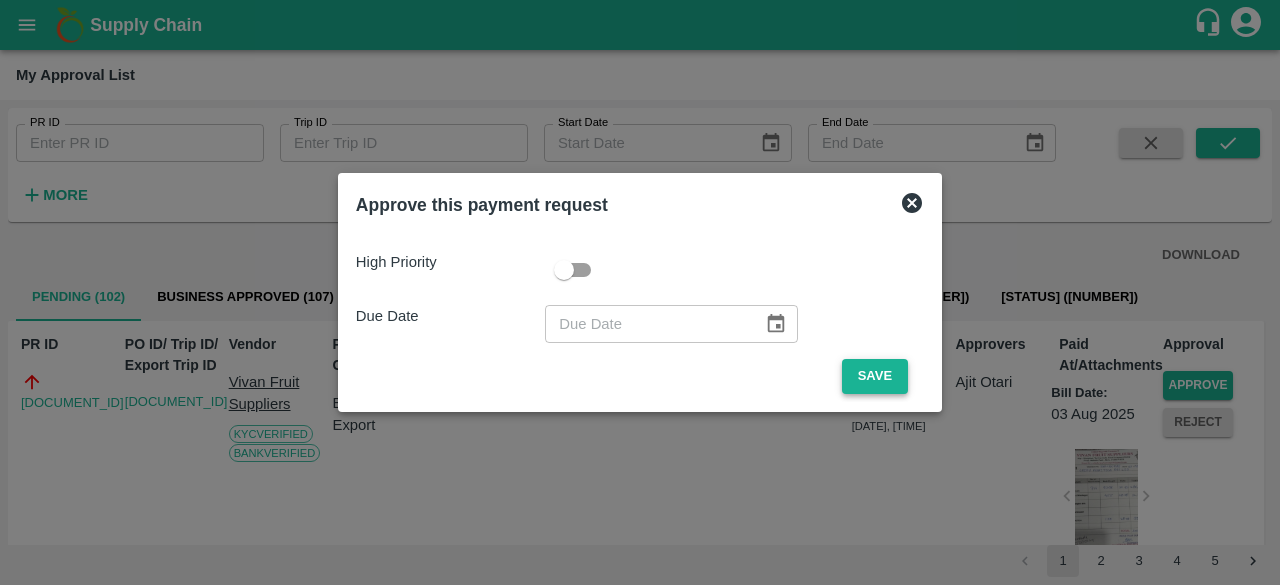 click on "Save" at bounding box center (875, 376) 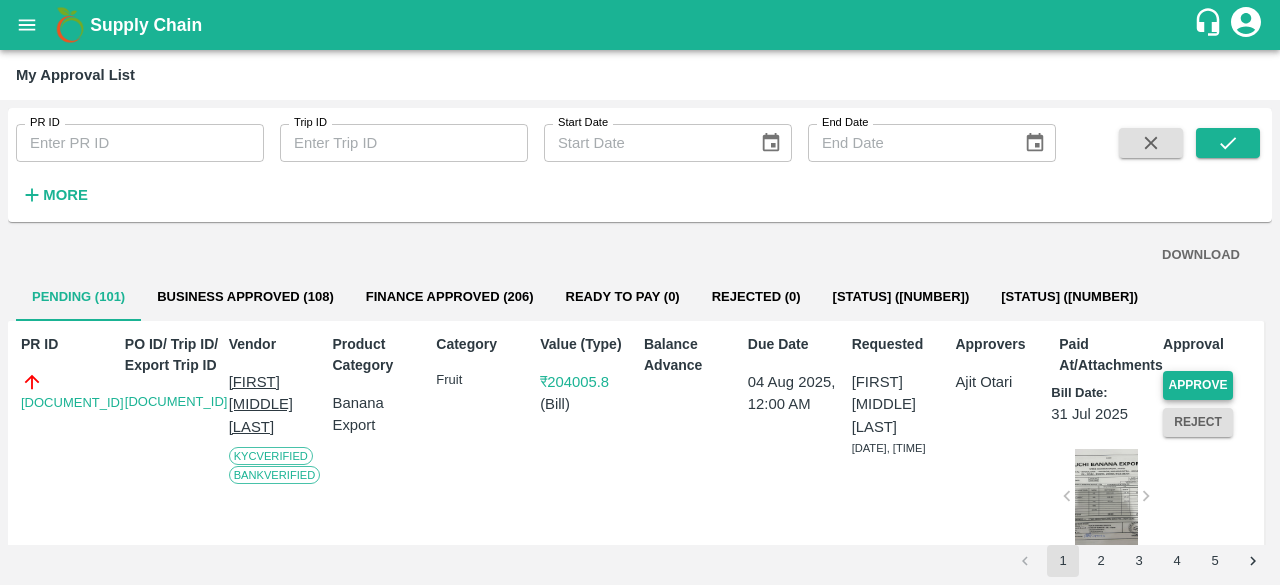 click on "Approve" at bounding box center (1198, 385) 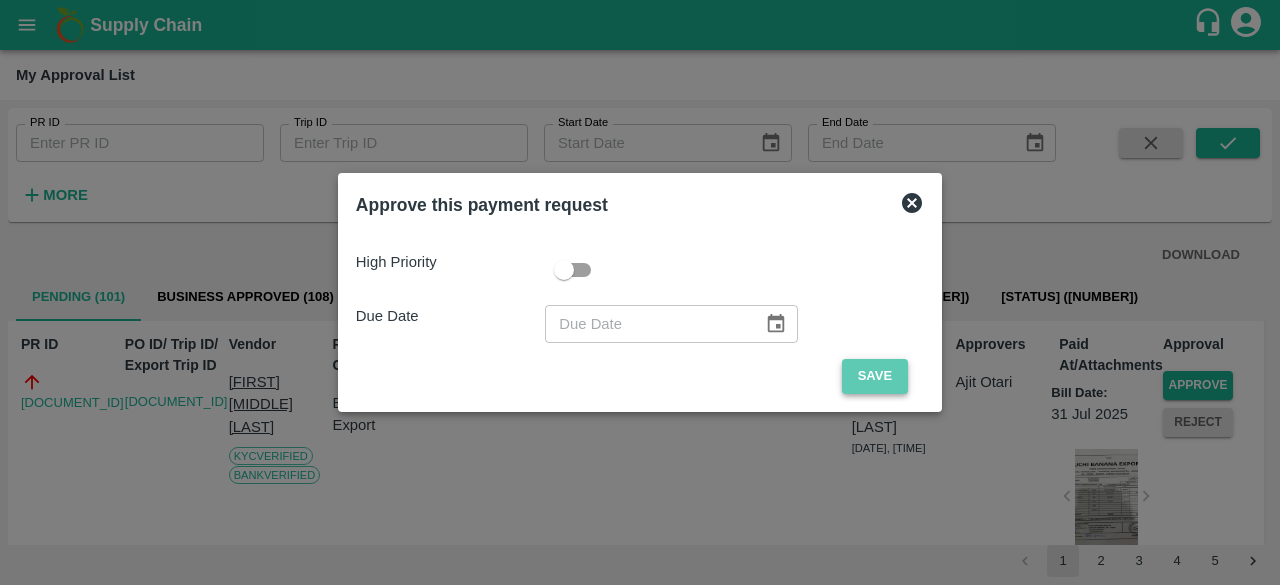 click on "Save" at bounding box center [875, 376] 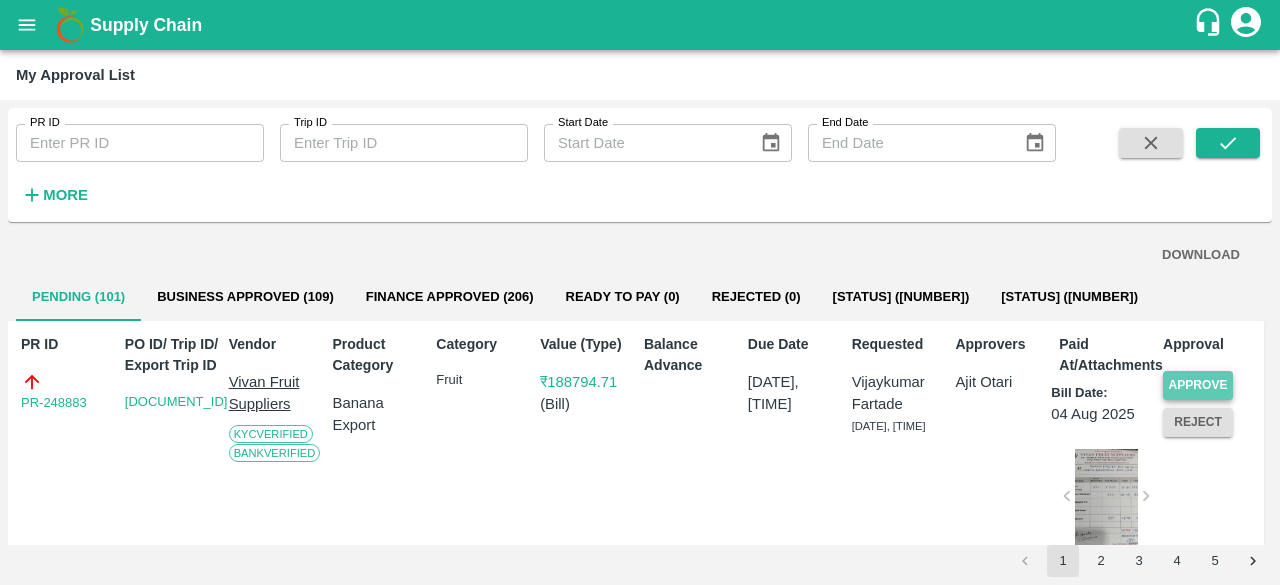 click on "Approve" at bounding box center [1198, 385] 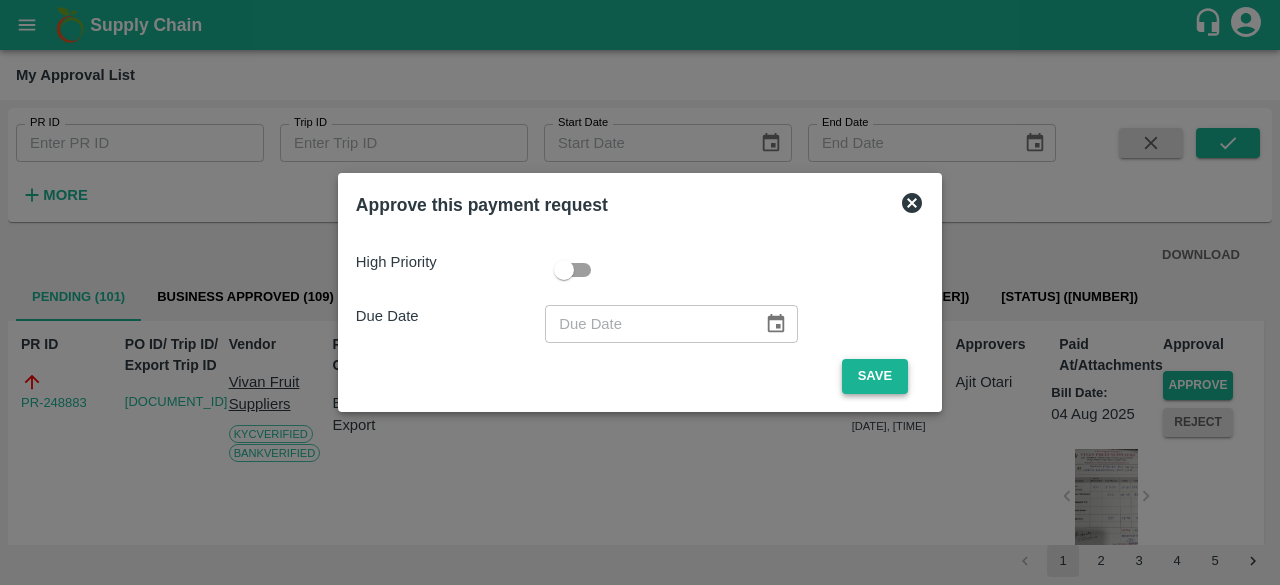 click on "Save" at bounding box center [875, 376] 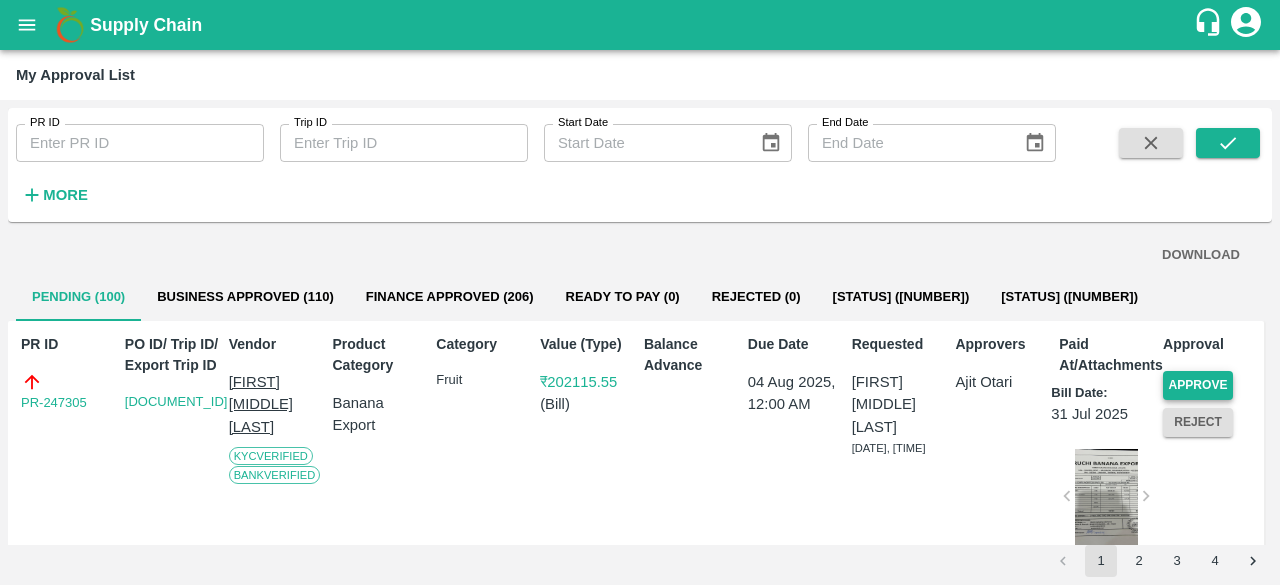 click on "Approve" at bounding box center (1198, 385) 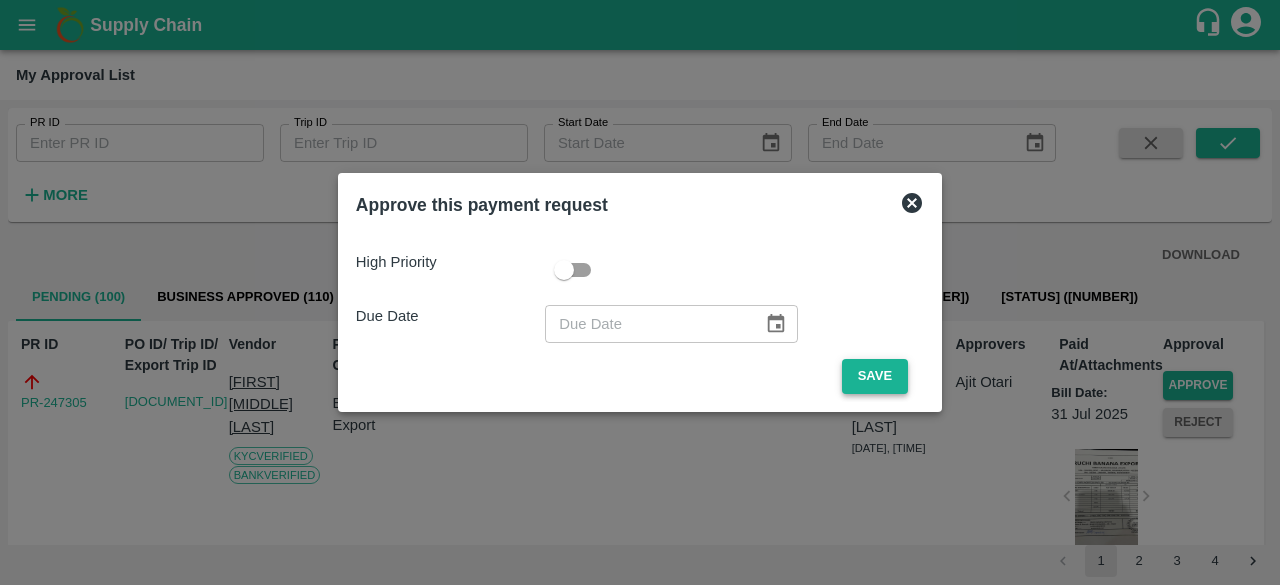 click on "Save" at bounding box center [875, 376] 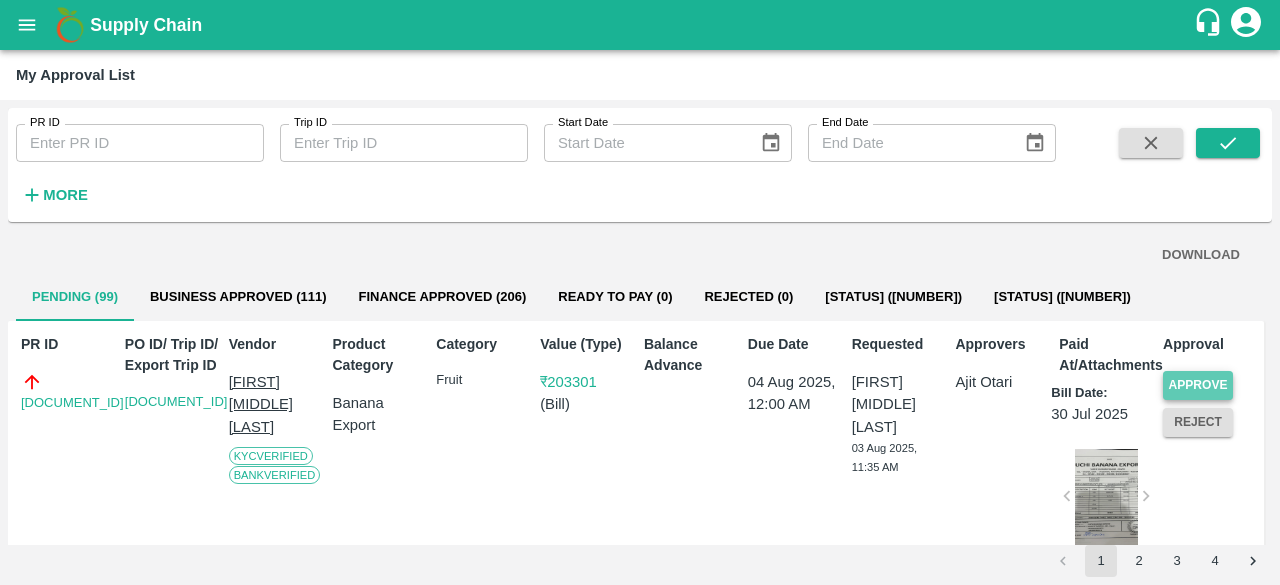 click on "Approve" at bounding box center (1198, 385) 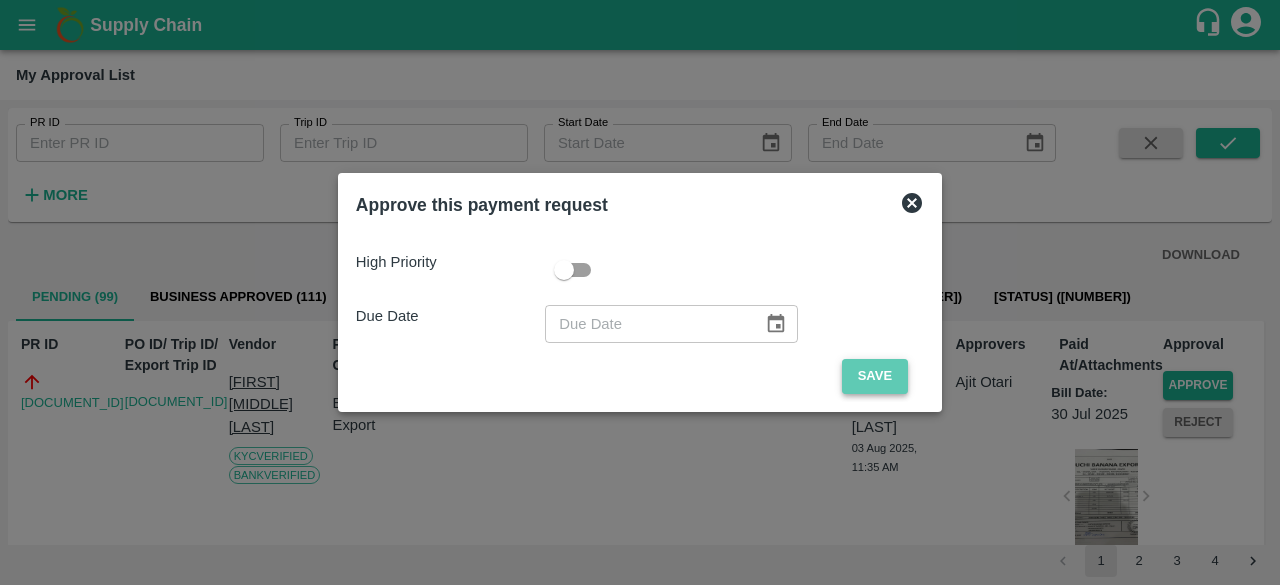 click on "Save" at bounding box center (875, 376) 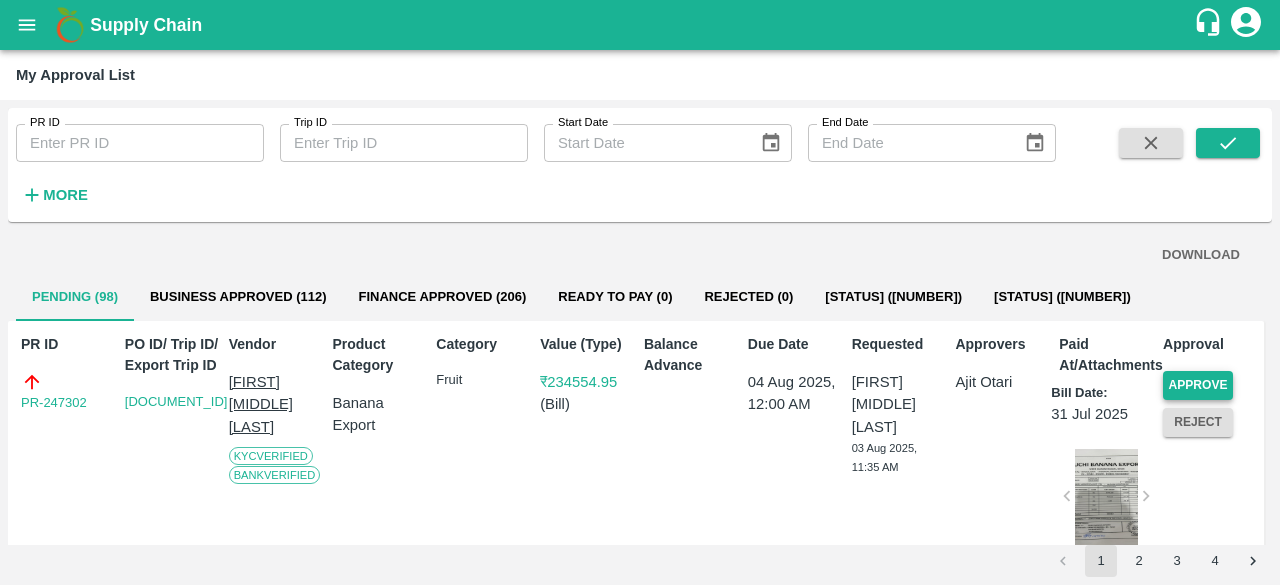 click on "Approve" at bounding box center [1198, 385] 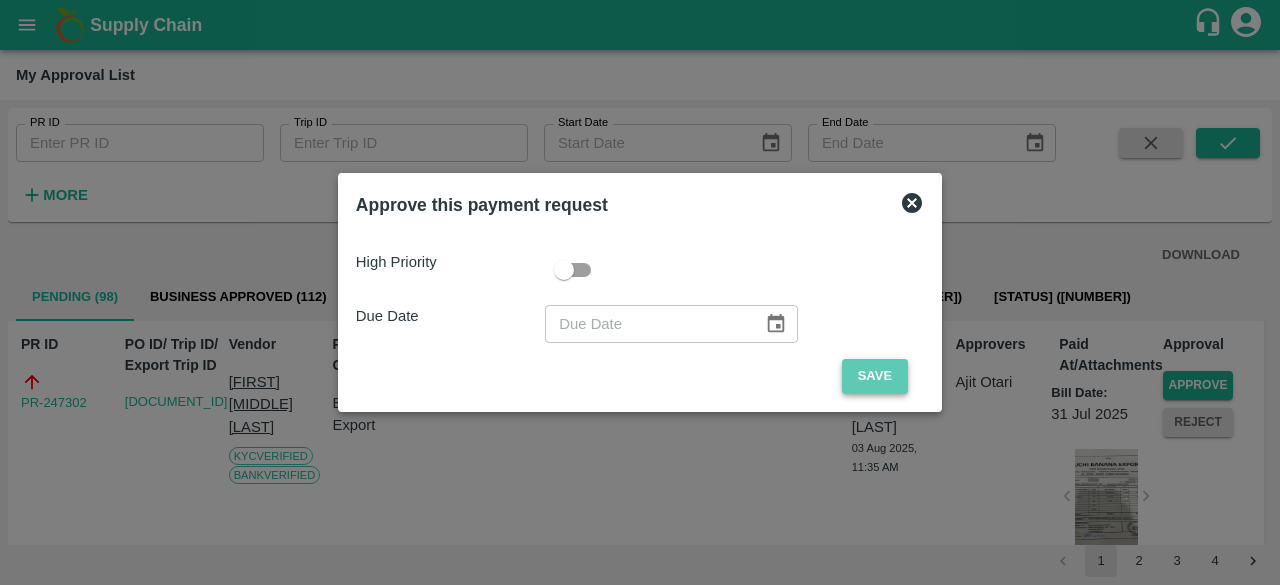 click on "Save" at bounding box center [875, 376] 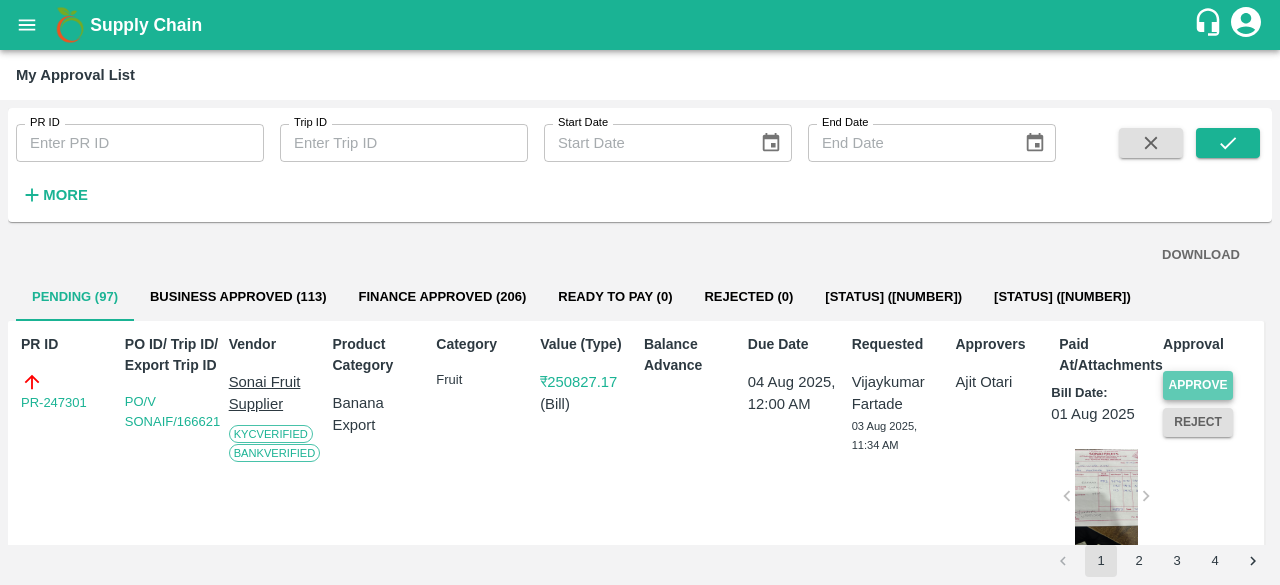 click on "Approve" at bounding box center [1198, 385] 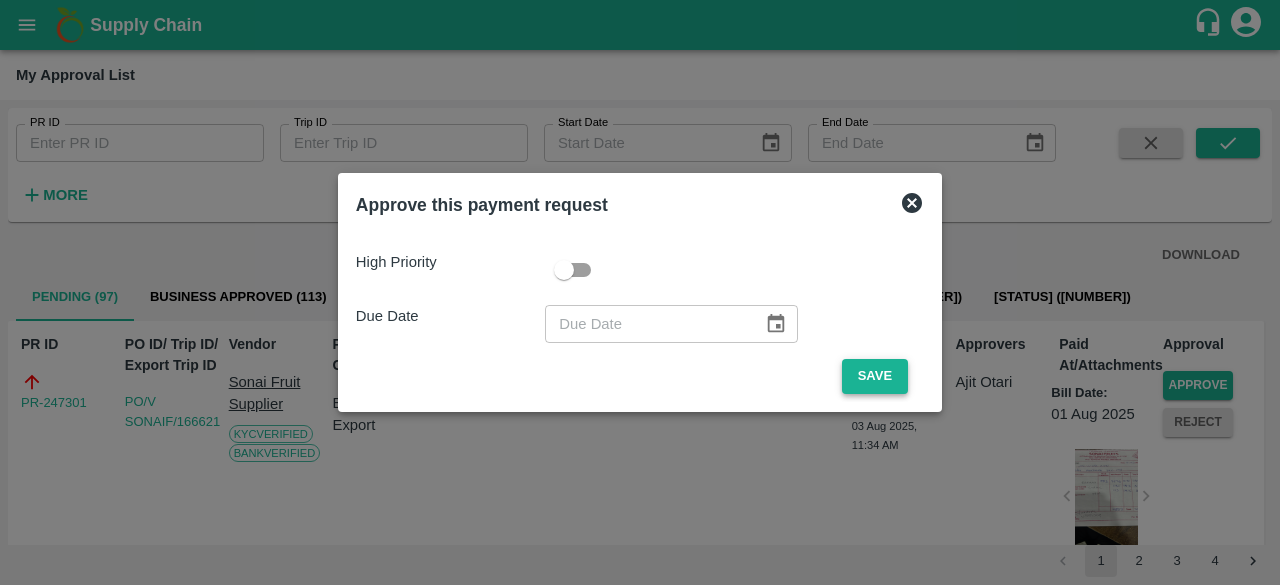 click on "Save" at bounding box center [875, 376] 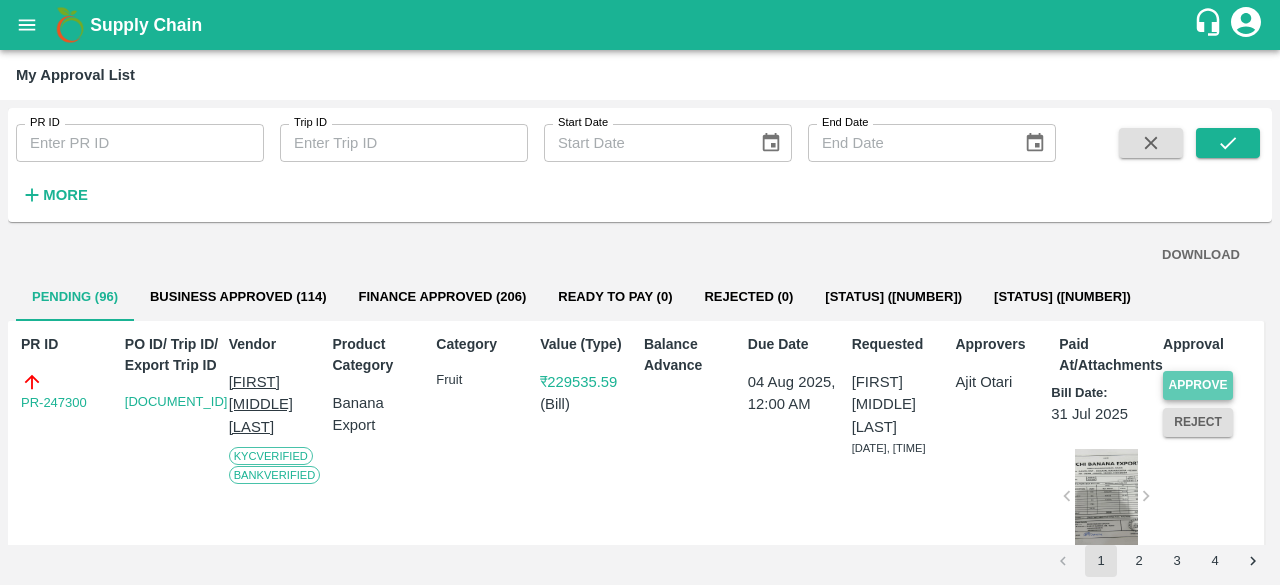click on "Approve" at bounding box center [1198, 385] 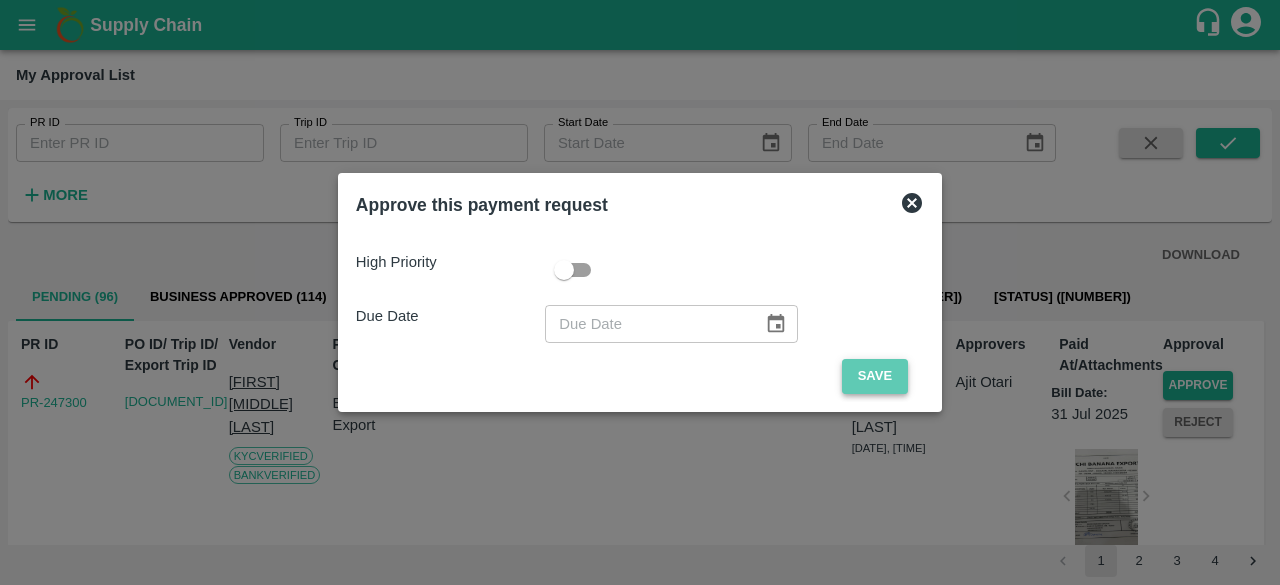 click on "Save" at bounding box center [875, 376] 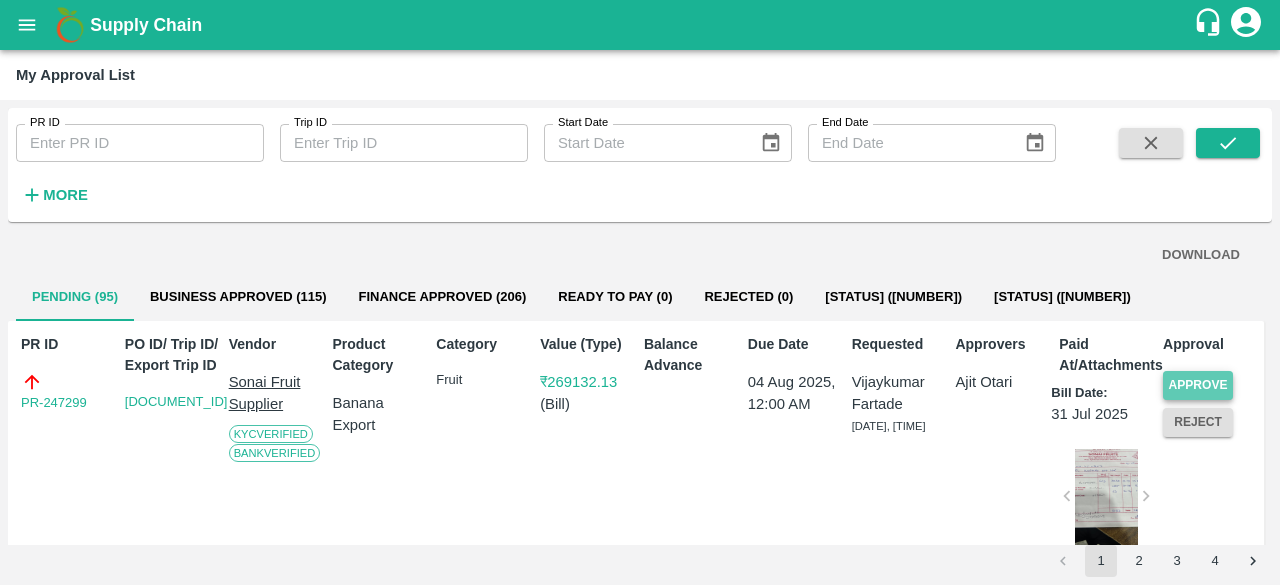 click on "Approve" at bounding box center [1198, 385] 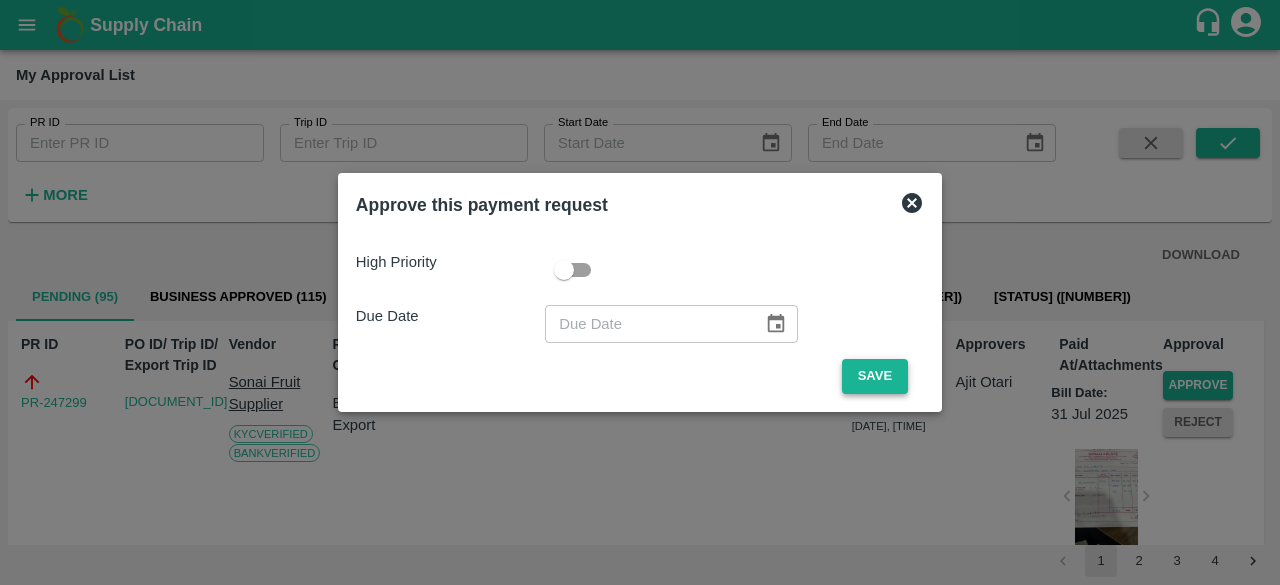 click on "Save" at bounding box center (875, 376) 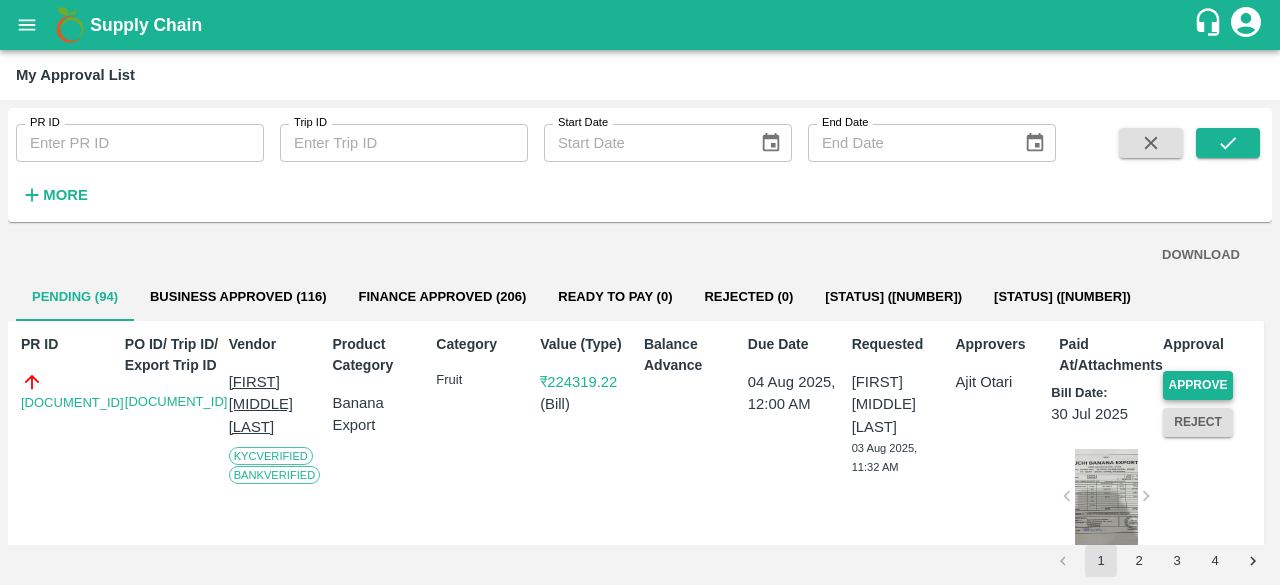 click on "Approve" at bounding box center [1198, 385] 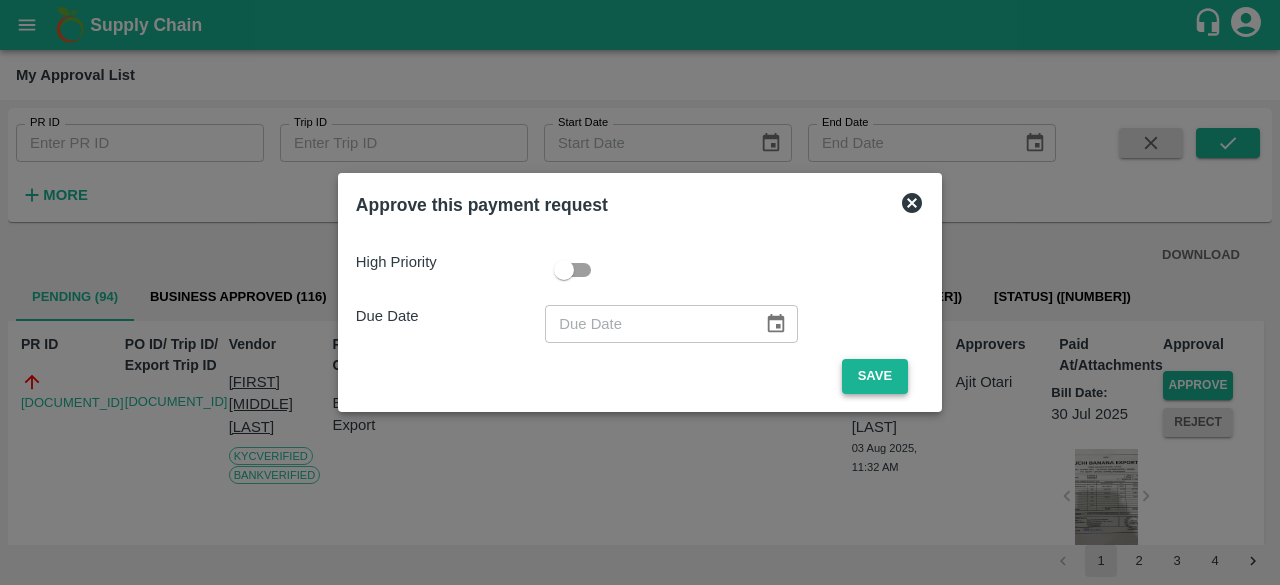 click on "Save" at bounding box center [875, 376] 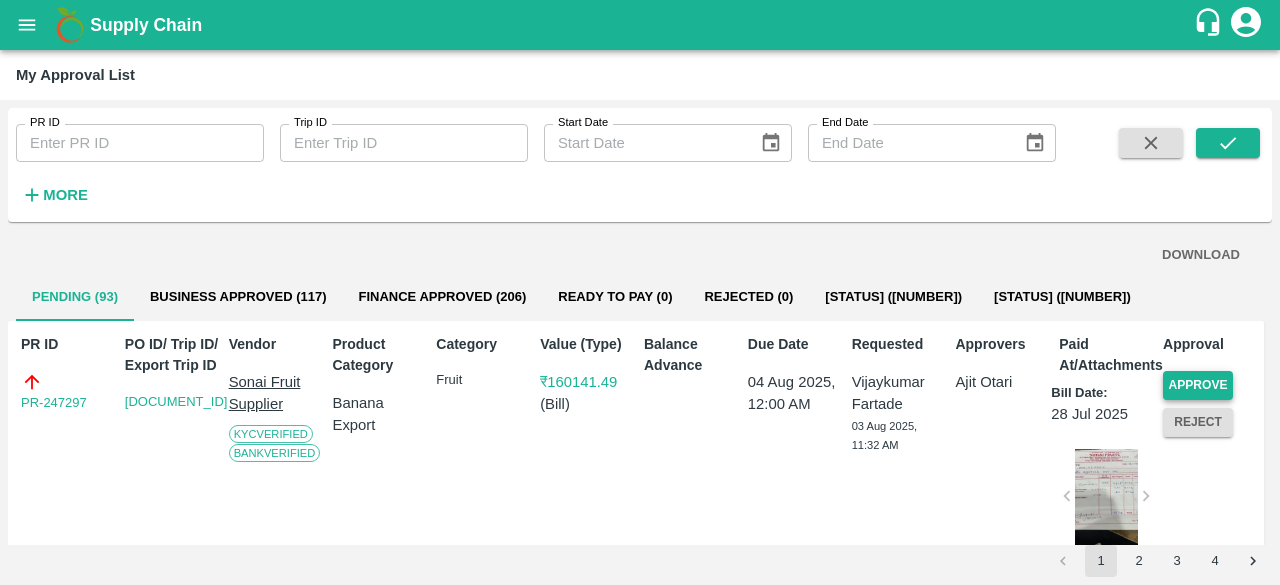 click on "Approve" at bounding box center (1198, 385) 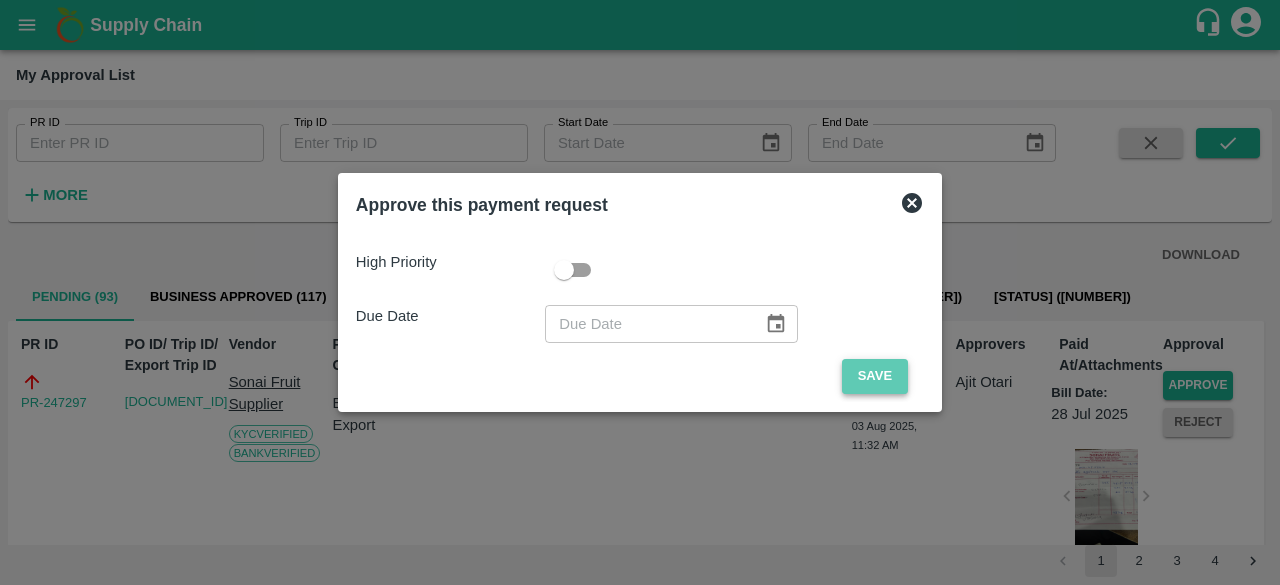 click on "Save" at bounding box center (875, 376) 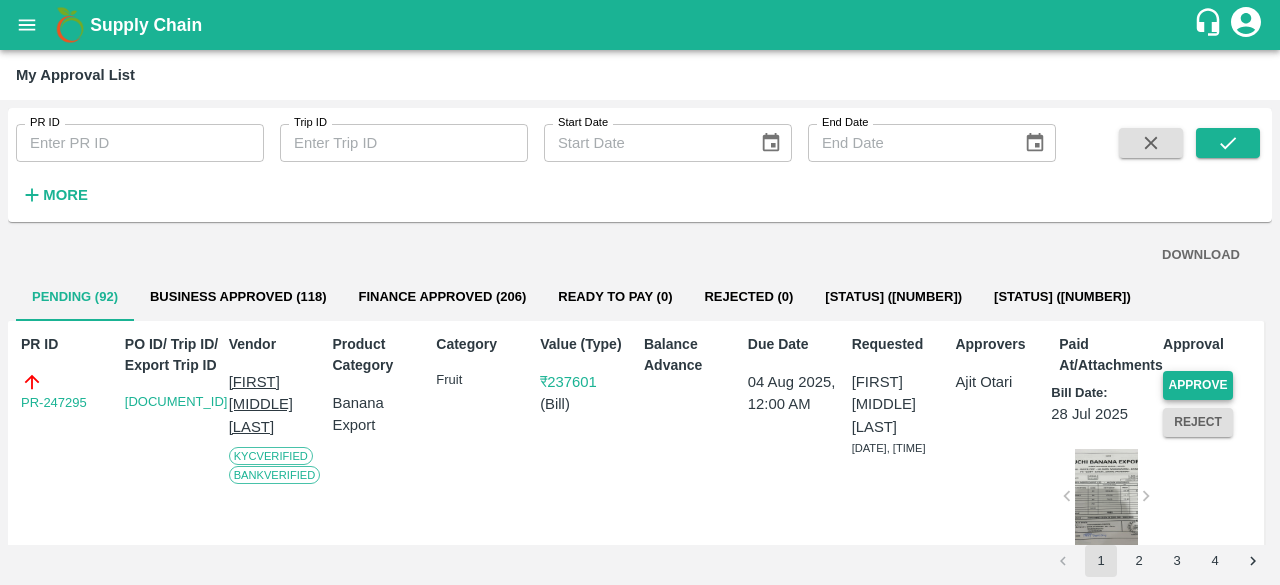 click on "Approve" at bounding box center [1198, 385] 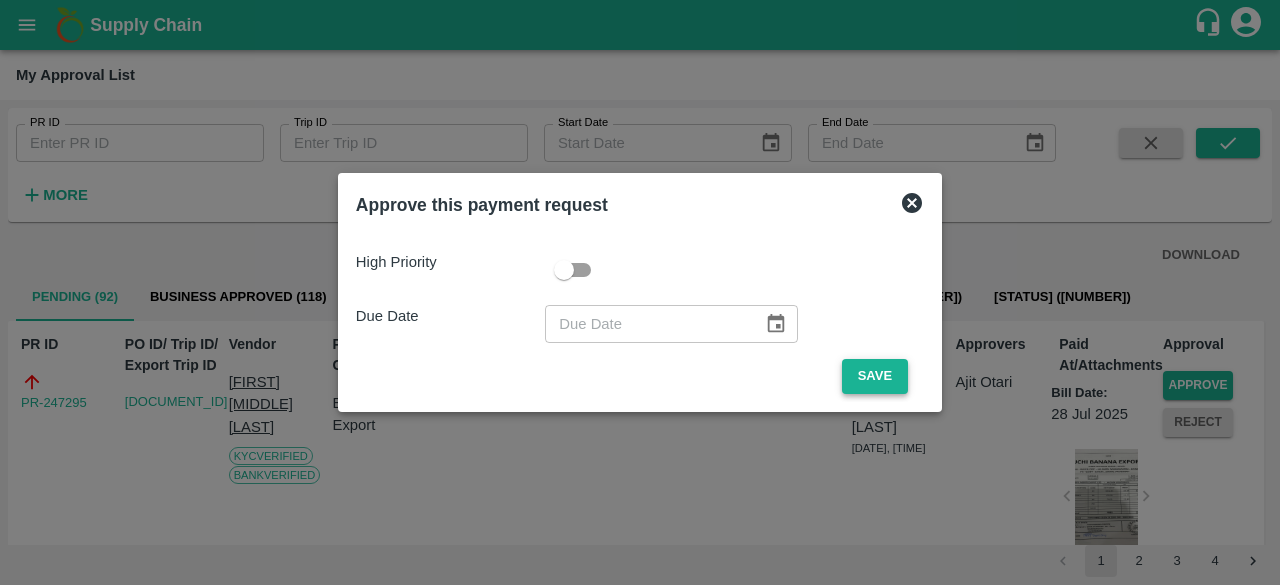 click on "Save" at bounding box center (875, 376) 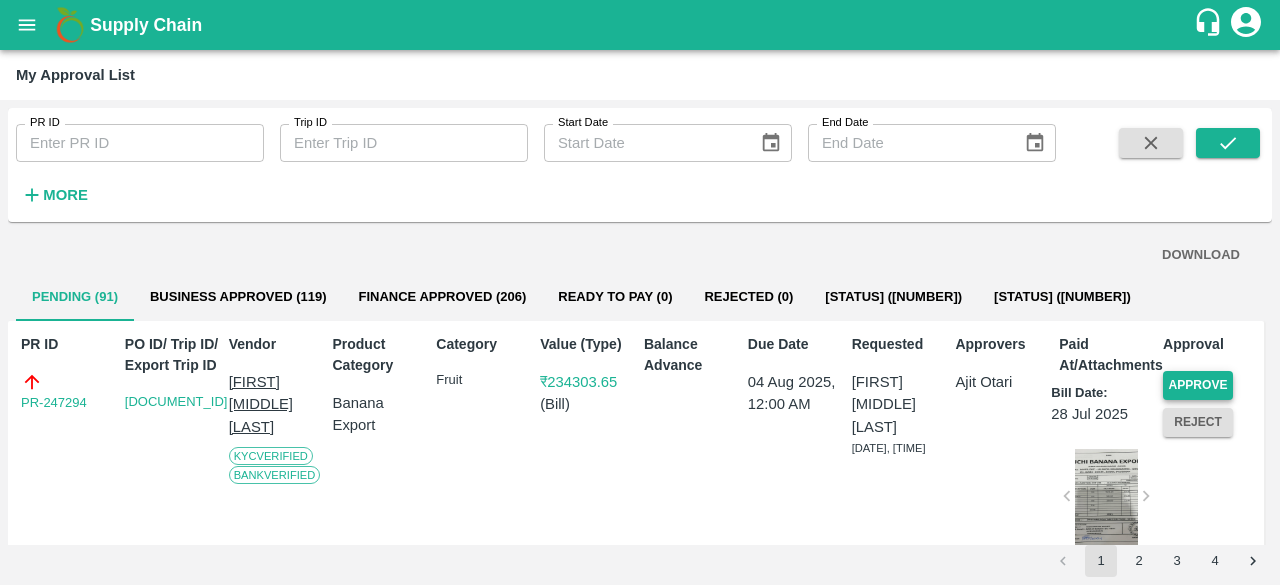 click on "Approve" at bounding box center (1198, 385) 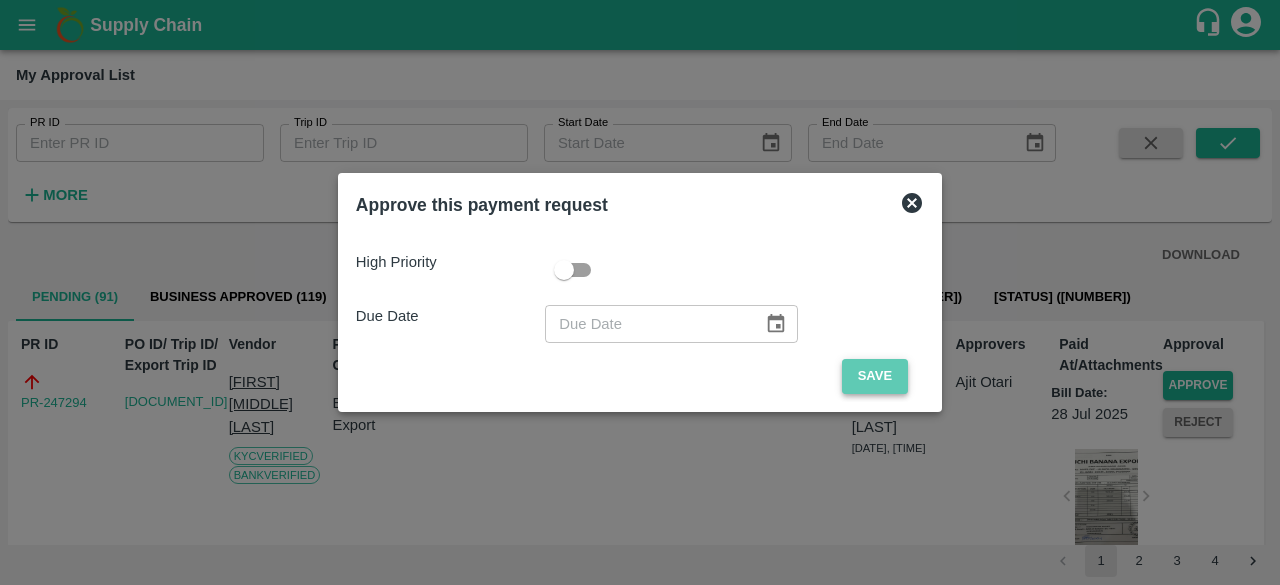 click on "Save" at bounding box center (875, 376) 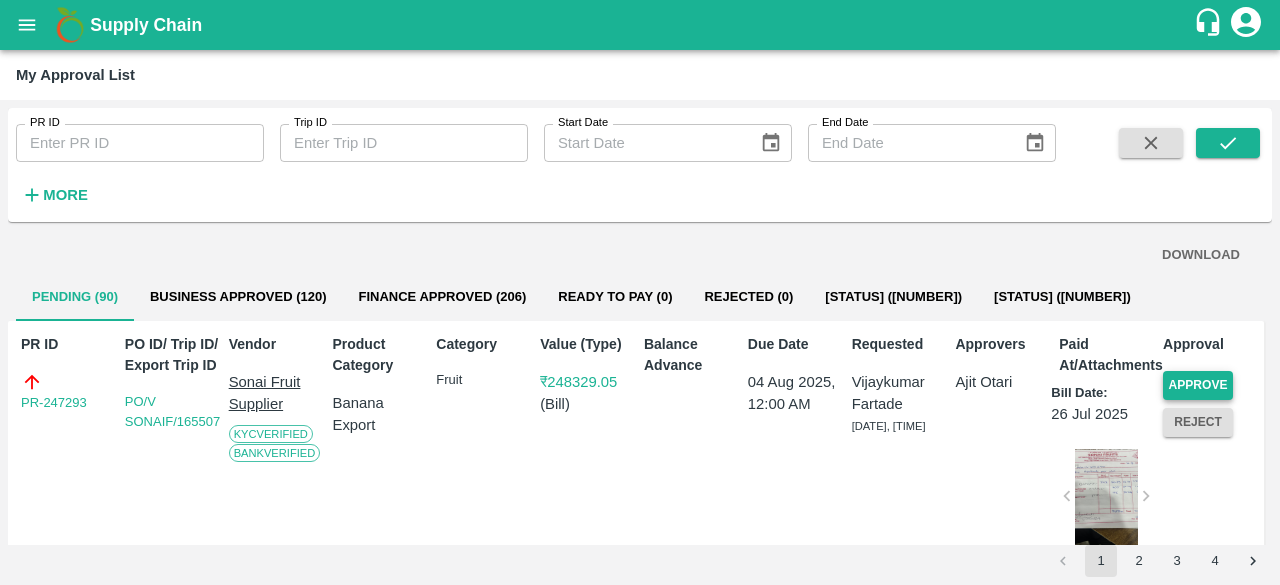 click on "Approve" at bounding box center [1198, 385] 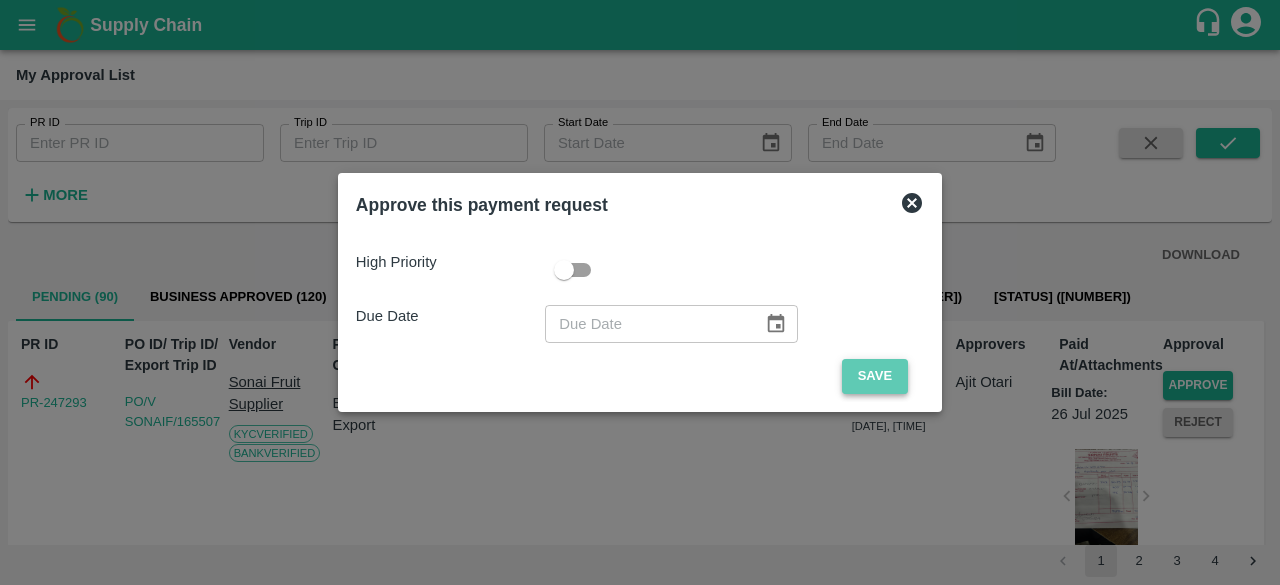 click on "Save" at bounding box center (875, 376) 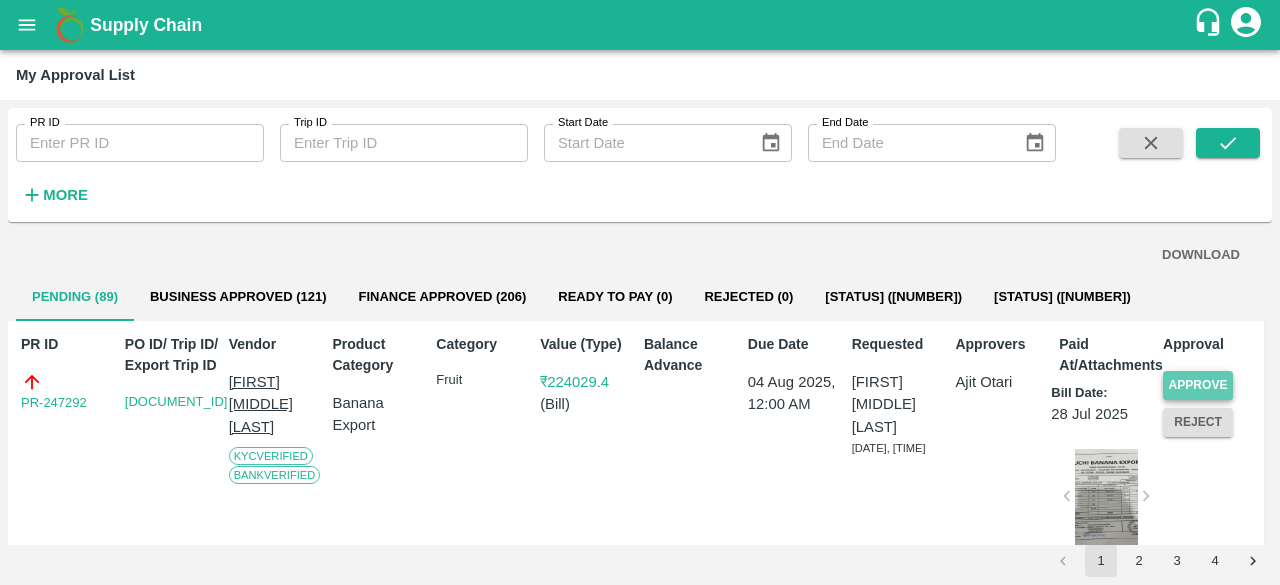 click on "Approve" at bounding box center (1198, 385) 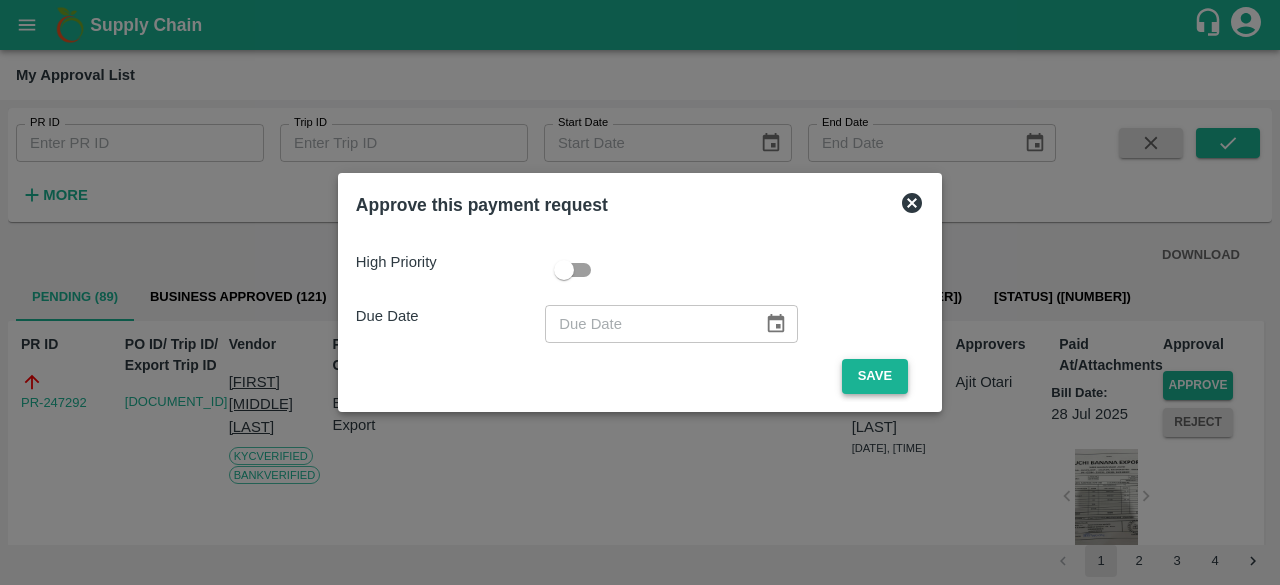click on "Save" at bounding box center (875, 376) 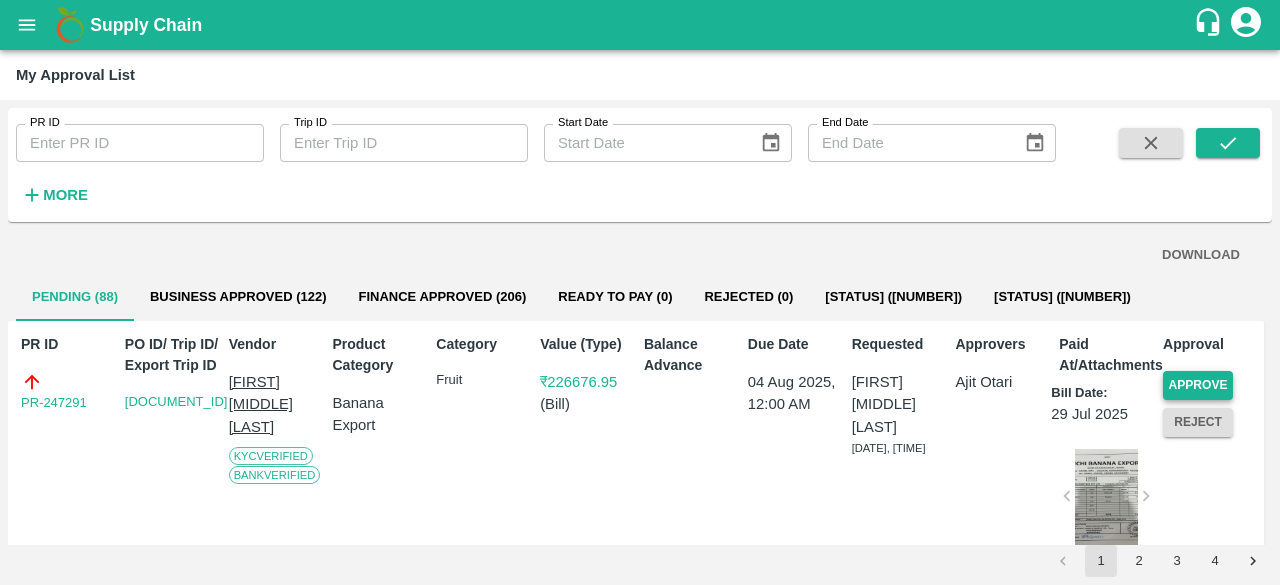 click on "Approve" at bounding box center [1198, 385] 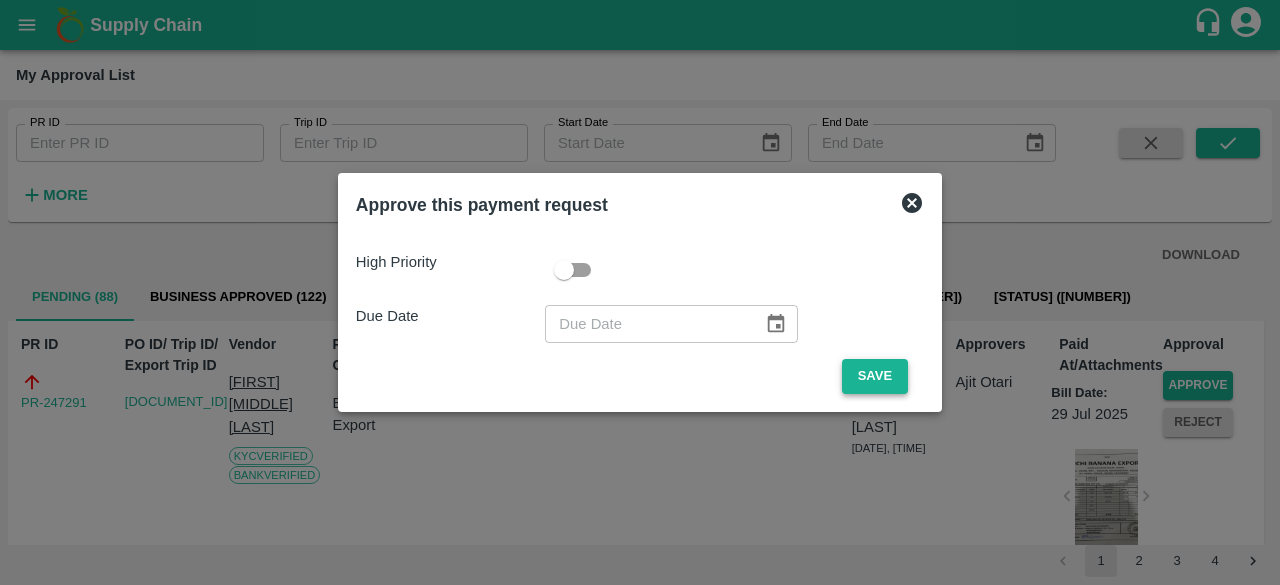 click on "Save" at bounding box center (875, 376) 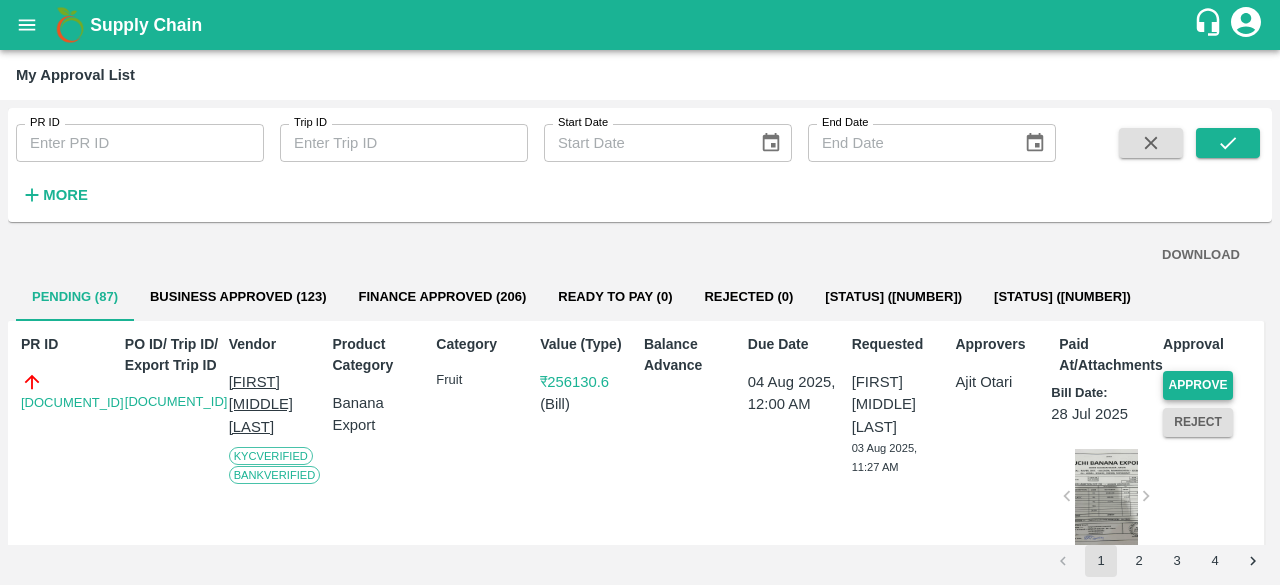 click on "Approve" at bounding box center [1198, 385] 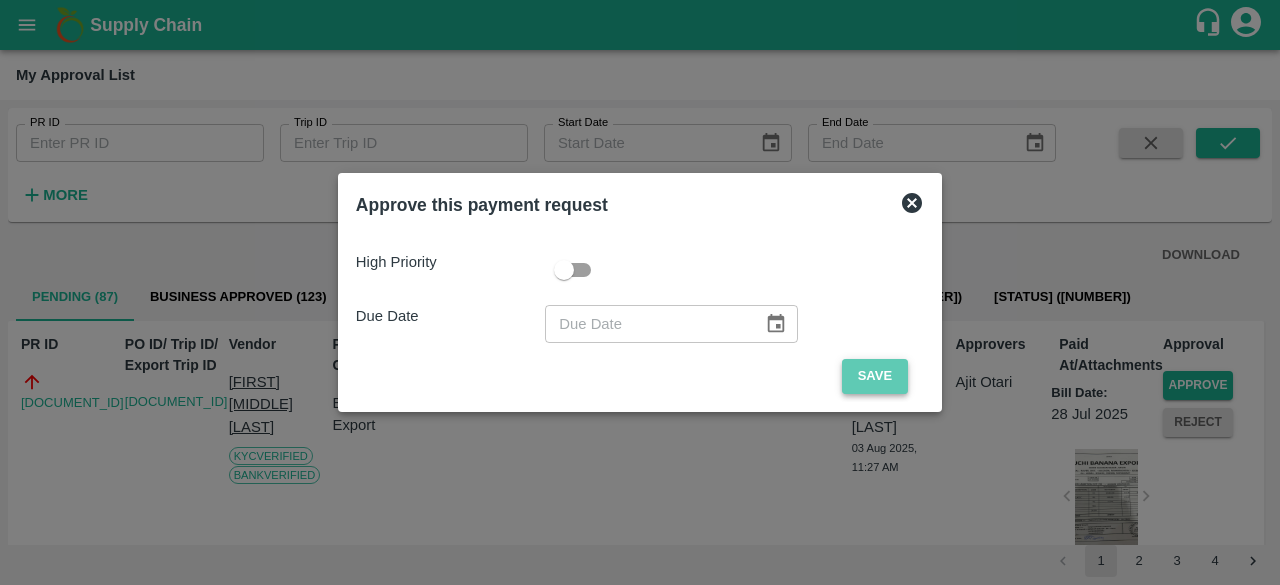click on "Save" at bounding box center [875, 376] 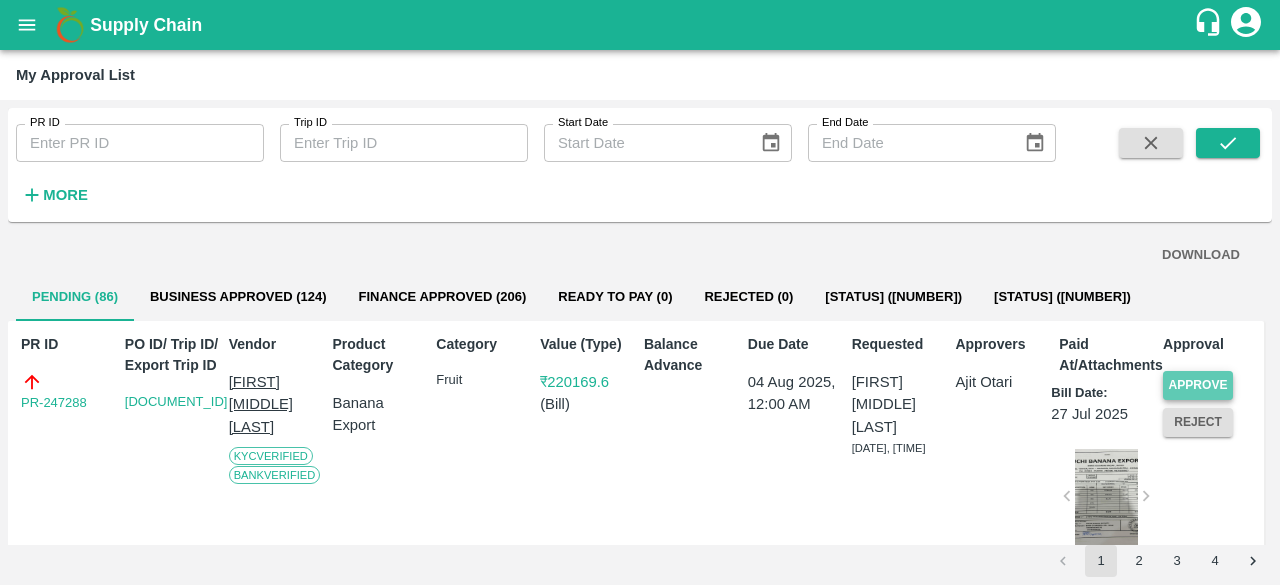click on "Approve" at bounding box center (1198, 385) 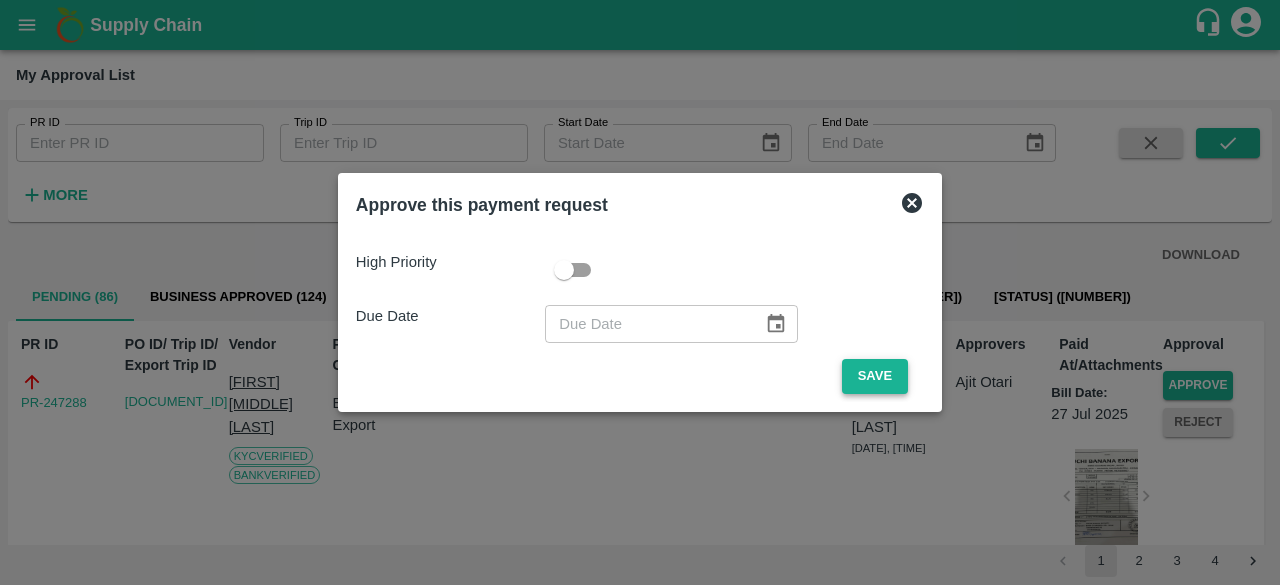 click on "Save" at bounding box center (875, 376) 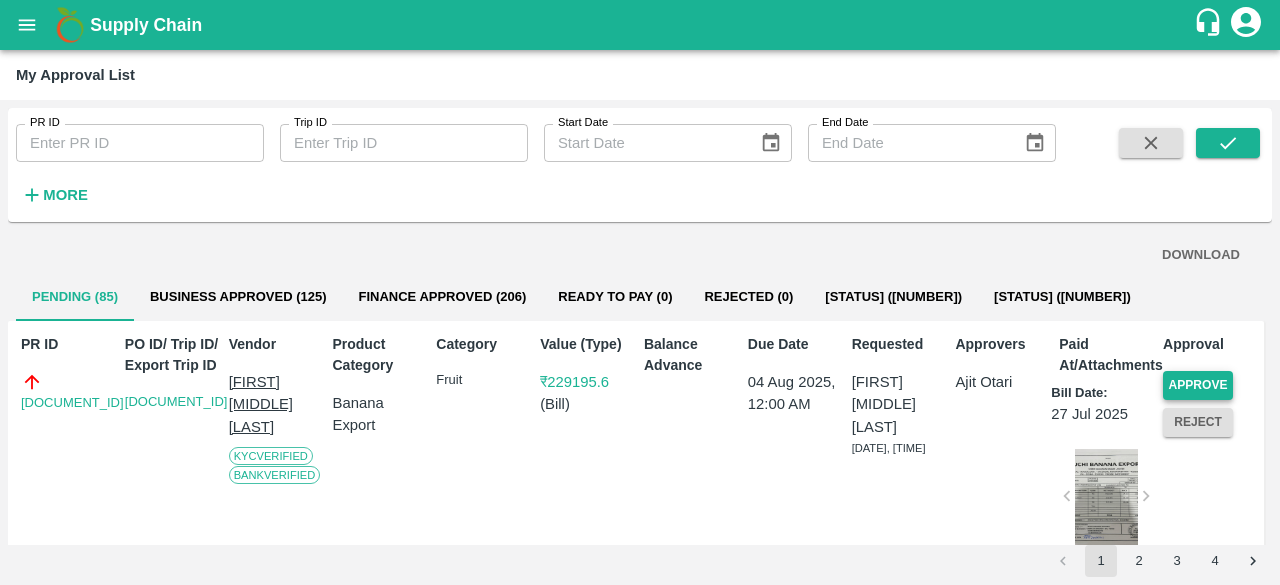 click on "Approve" at bounding box center (1198, 385) 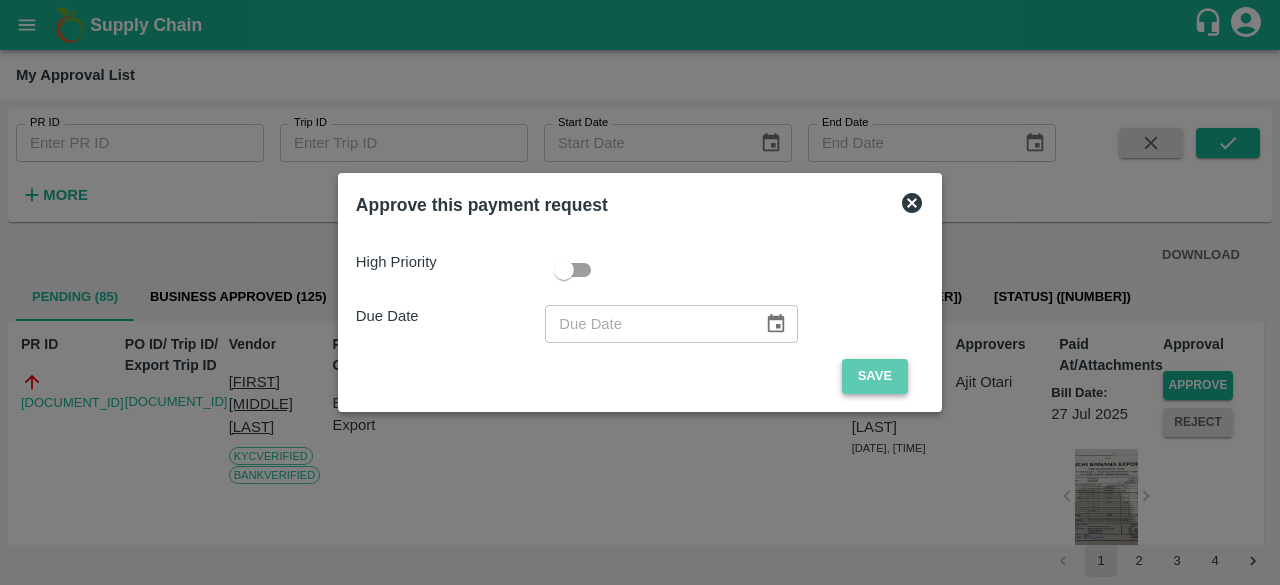 click on "Save" at bounding box center [875, 376] 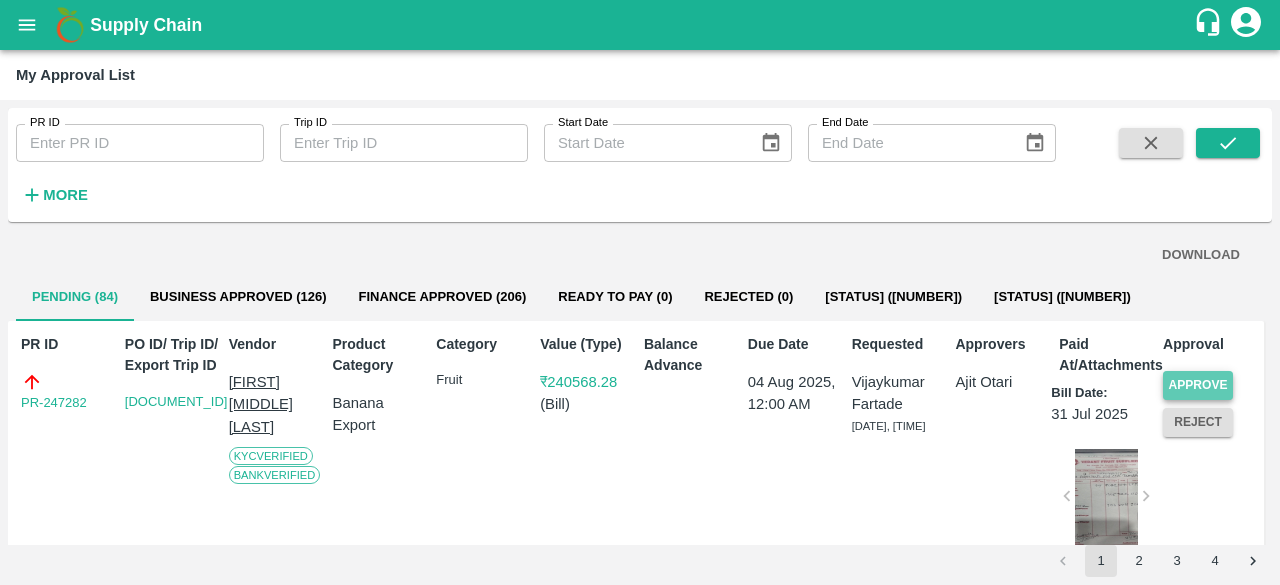 click on "Approve" at bounding box center [1198, 385] 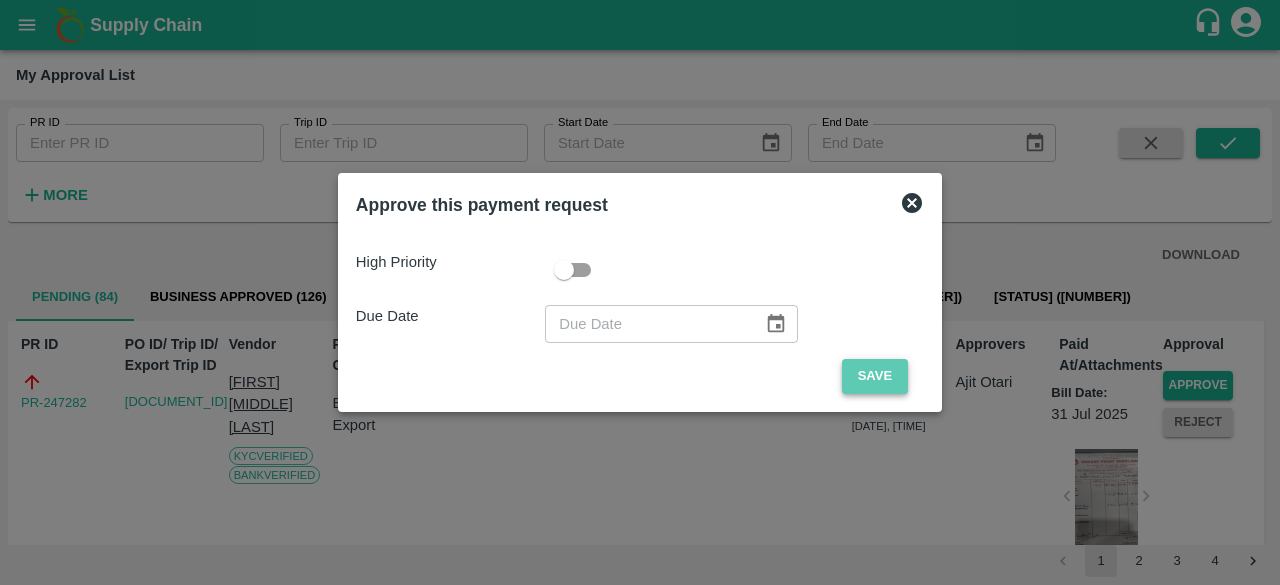 click on "Save" at bounding box center [875, 376] 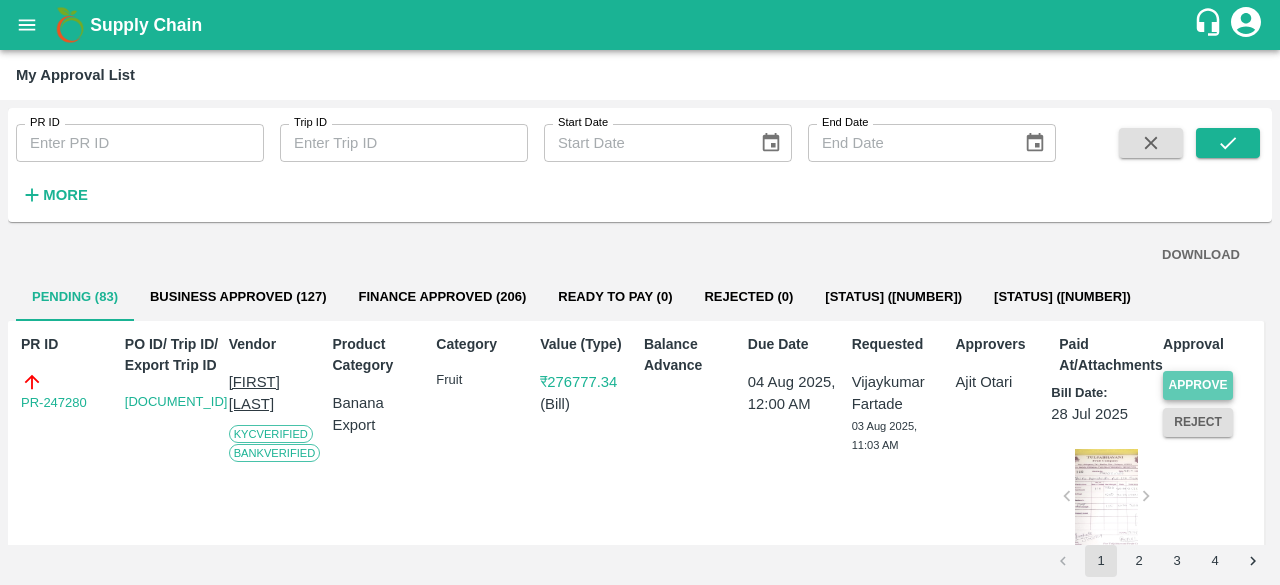 click on "Approve" at bounding box center (1198, 385) 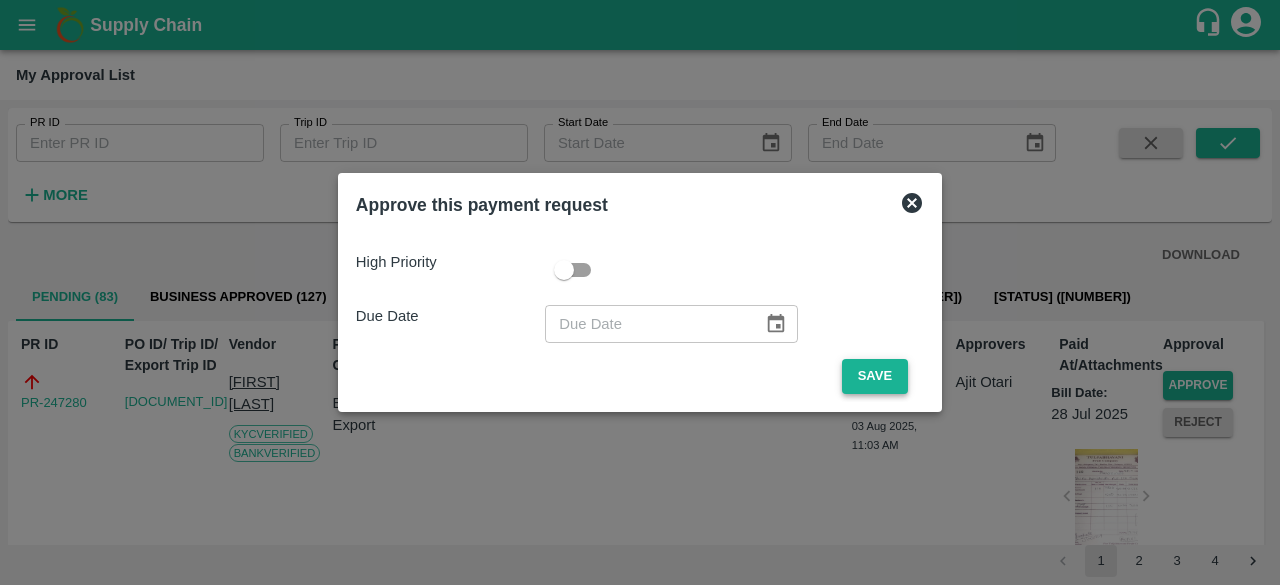 click on "Save" at bounding box center (875, 376) 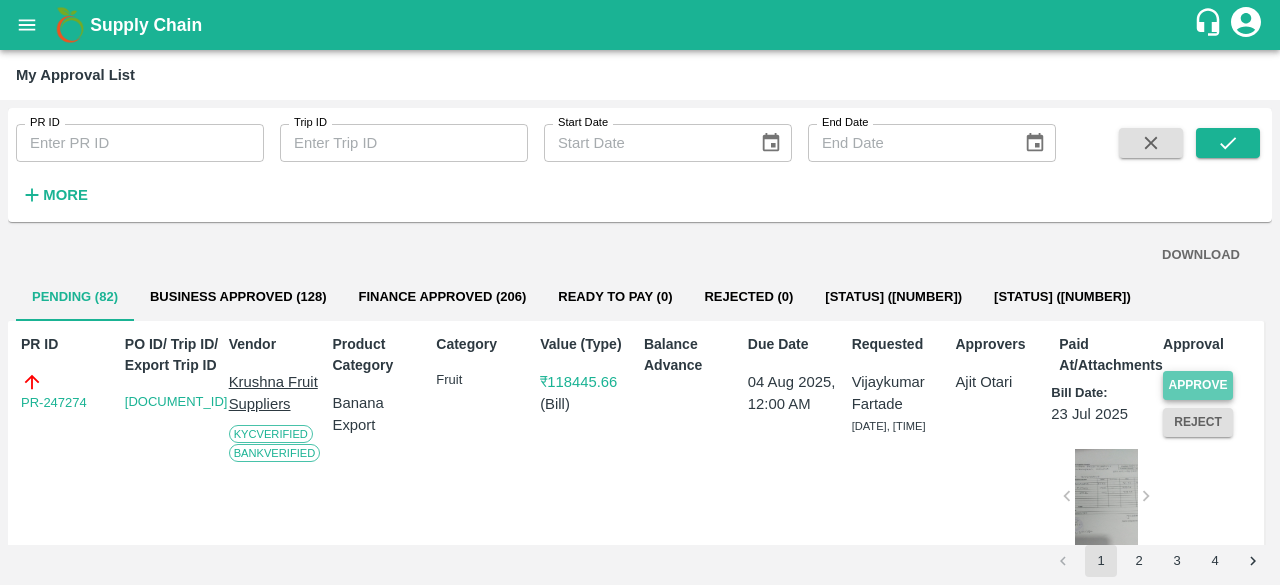 click on "Approve" at bounding box center (1198, 385) 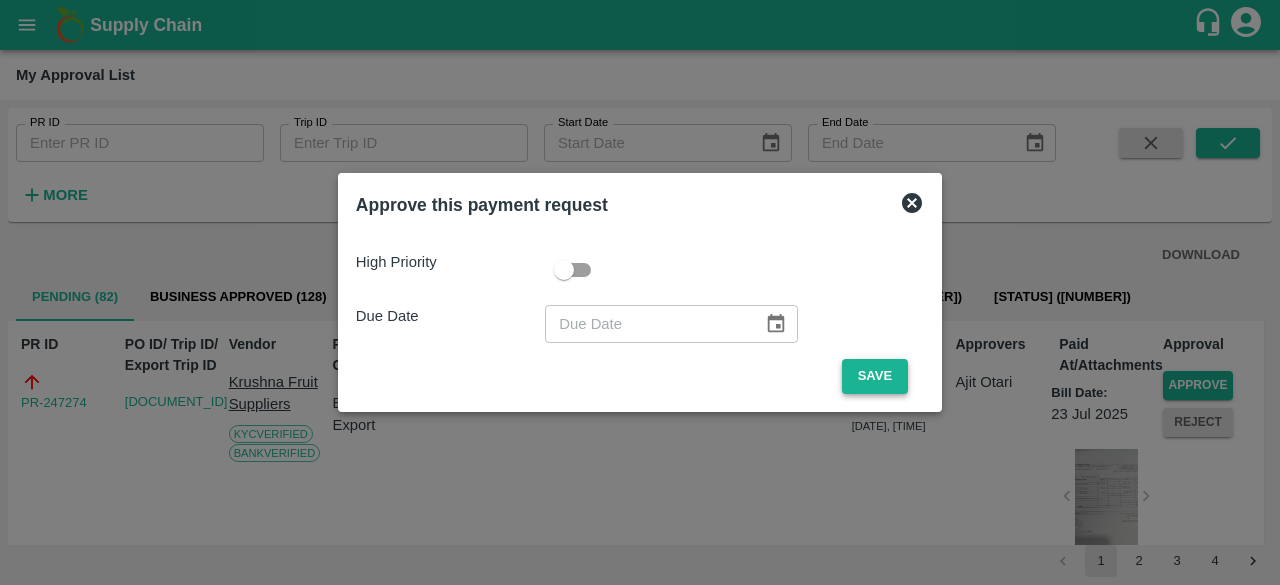 click on "Save" at bounding box center [875, 376] 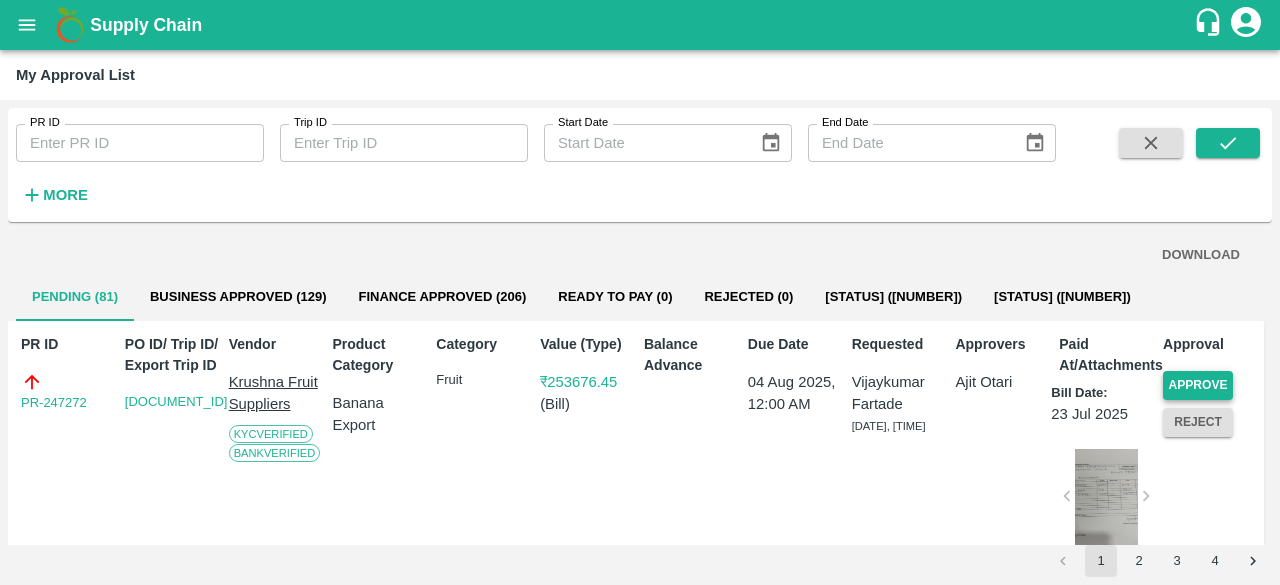 click on "Approve" at bounding box center (1198, 385) 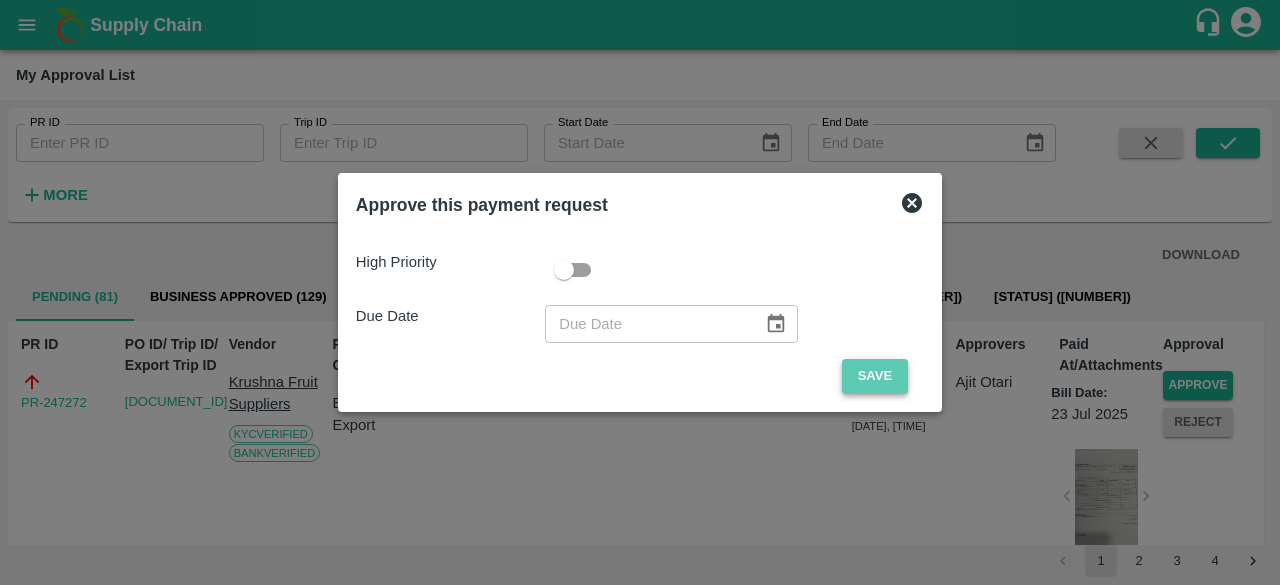 click on "Save" at bounding box center [875, 376] 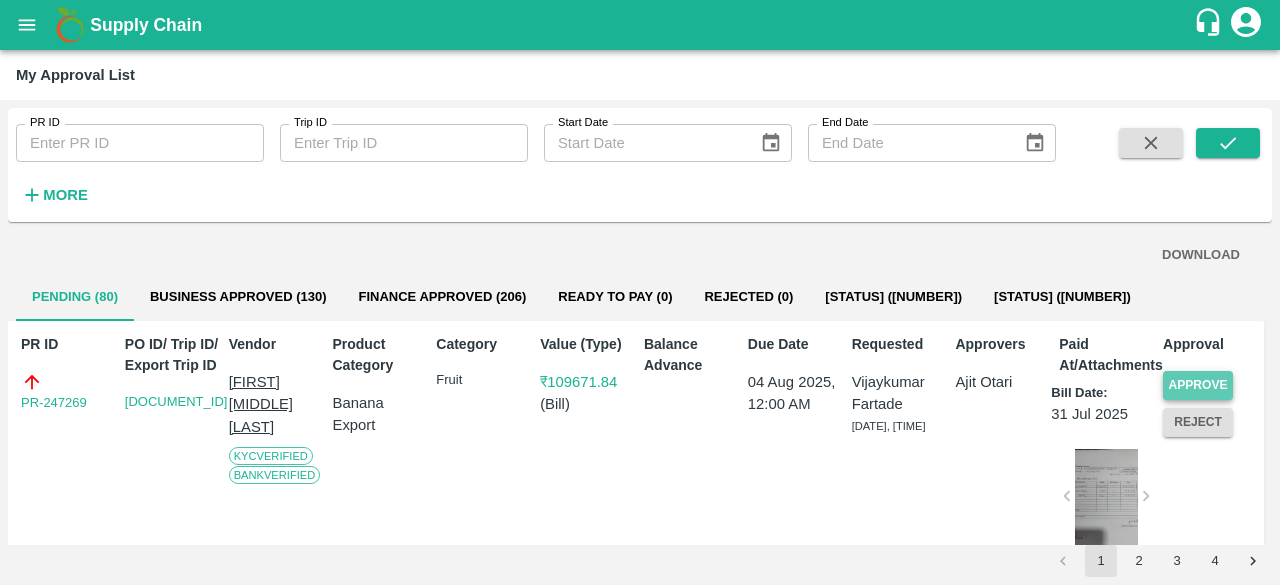 click on "Approve" at bounding box center [1198, 385] 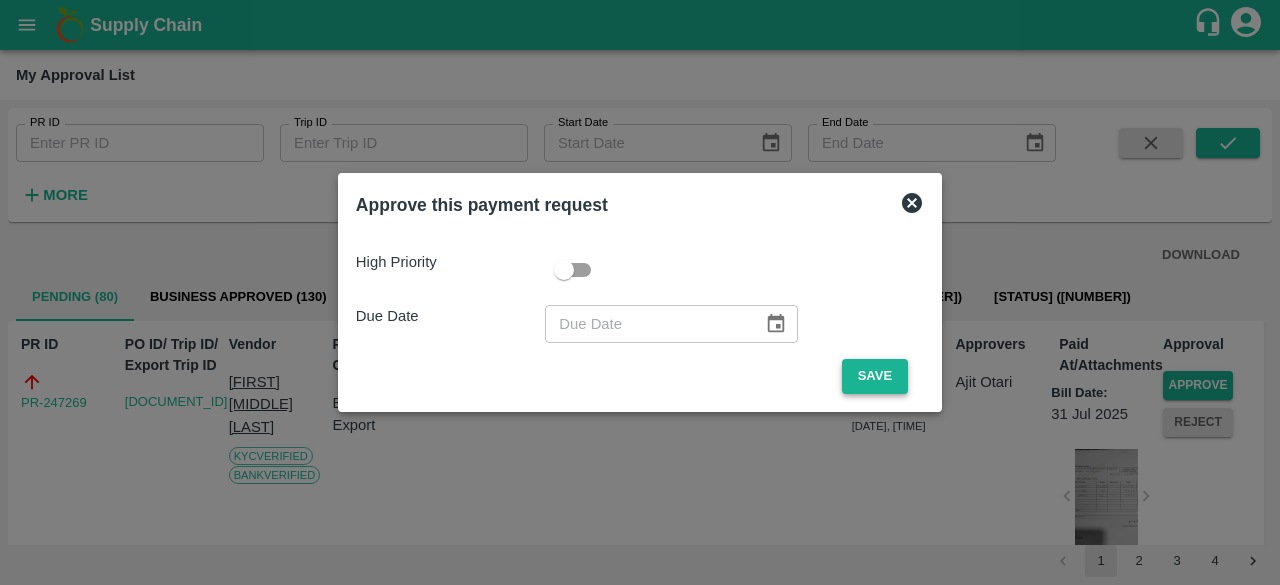 click on "Save" at bounding box center (875, 376) 